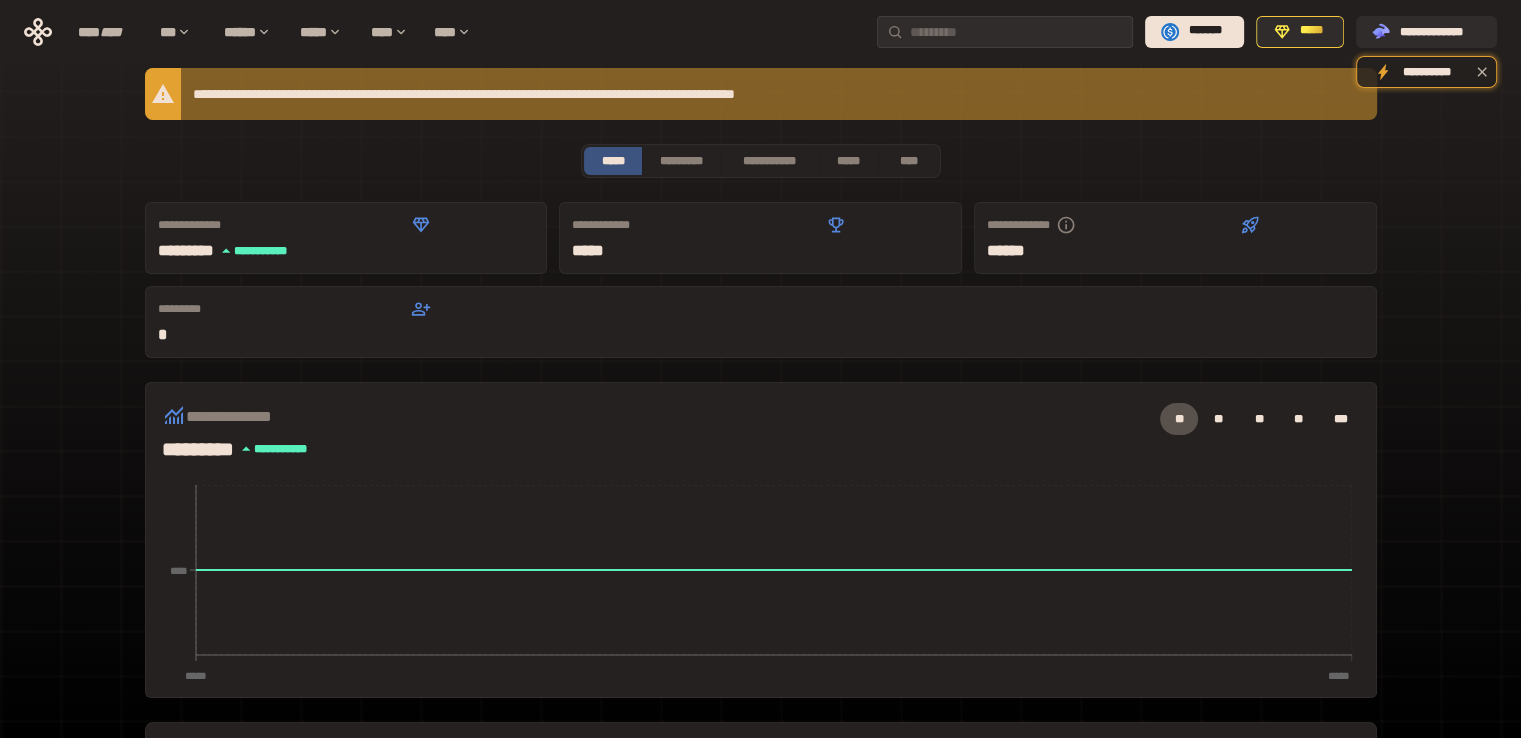 scroll, scrollTop: 0, scrollLeft: 0, axis: both 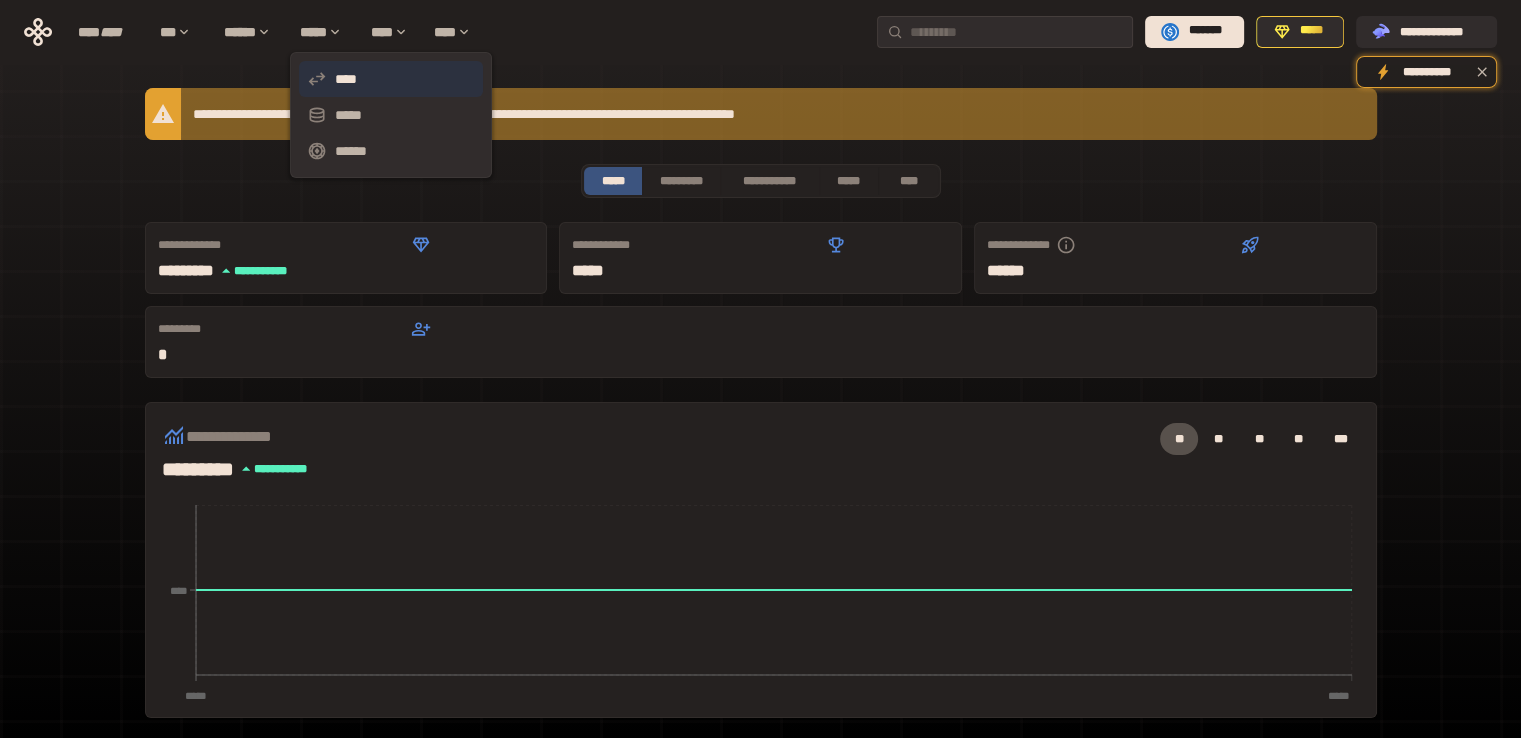 click on "****" at bounding box center [391, 79] 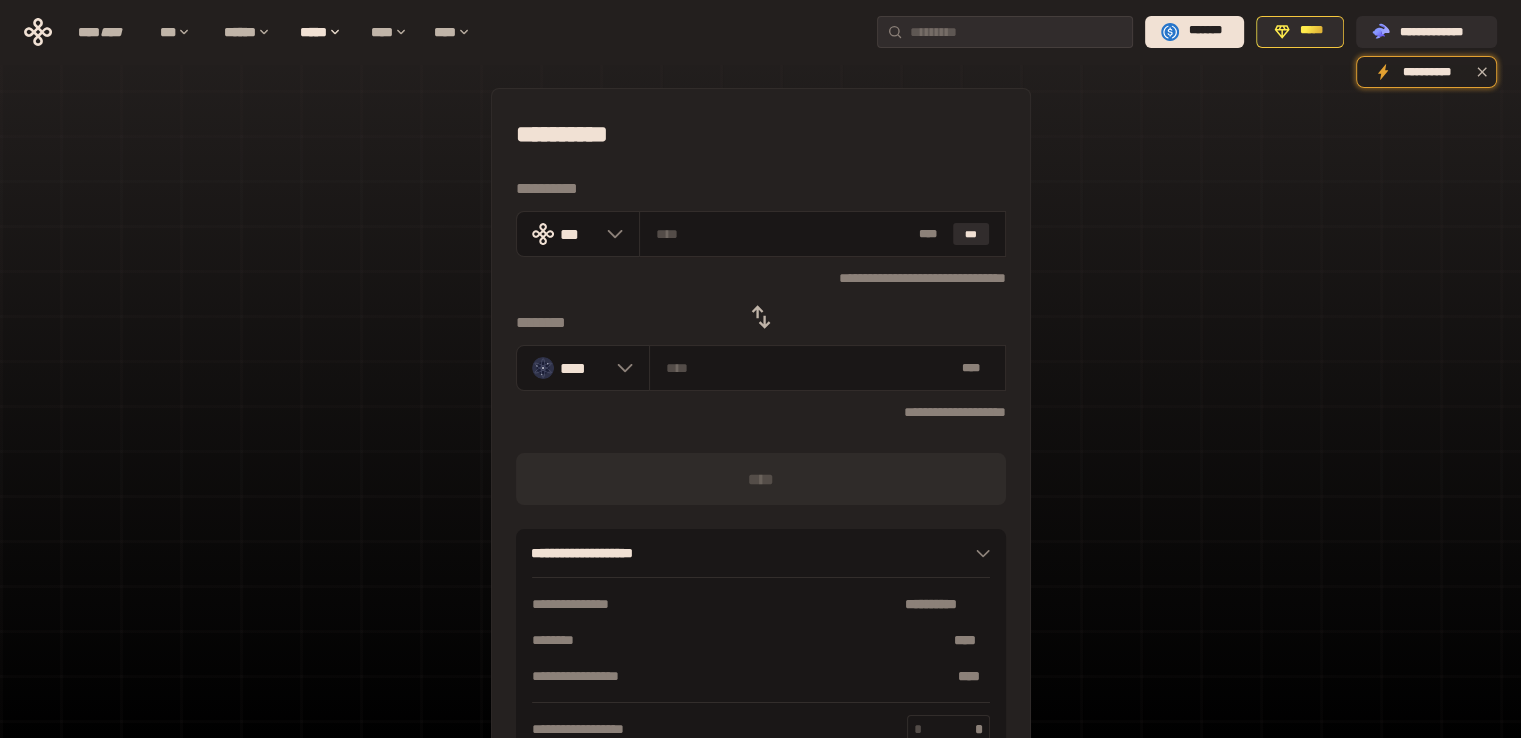 click 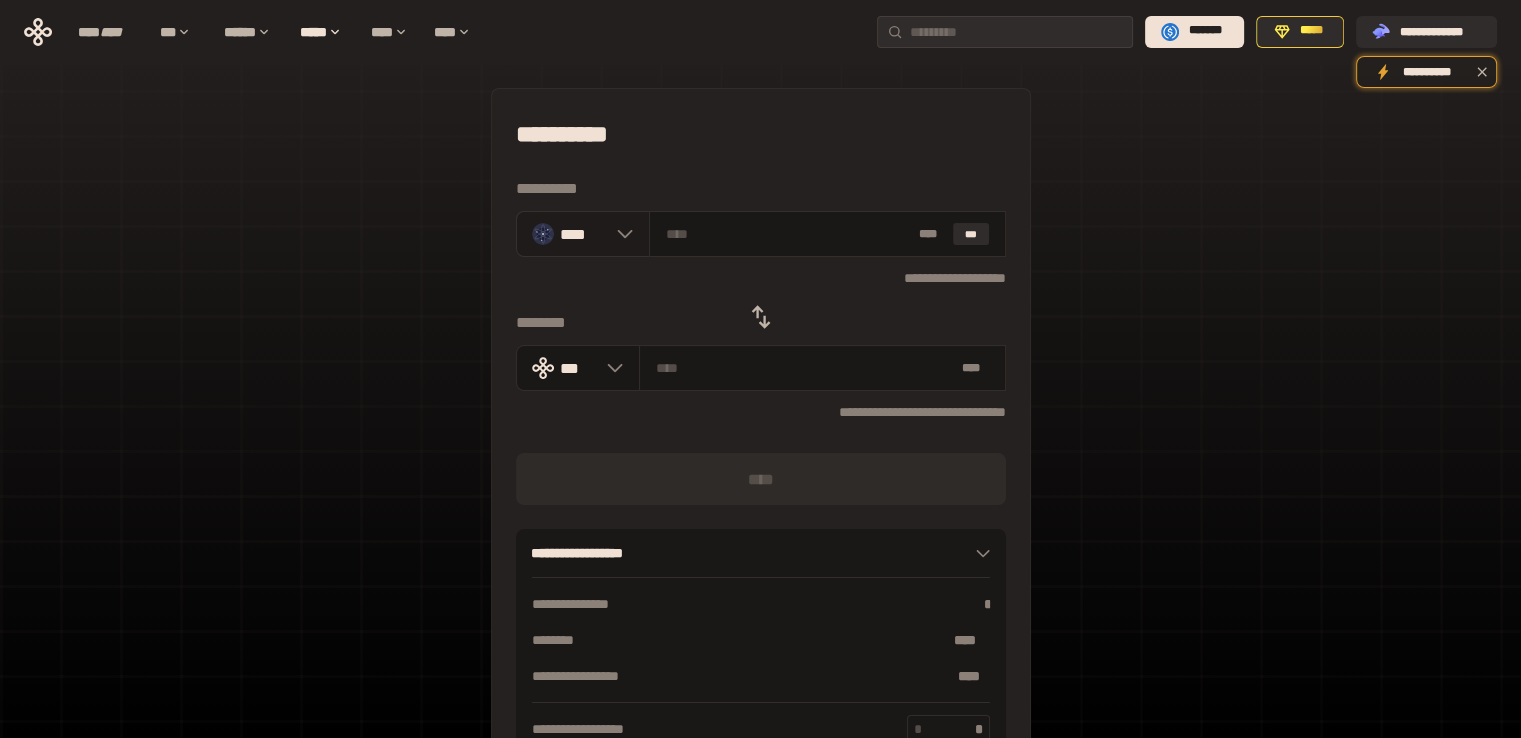click on "****" at bounding box center [583, 233] 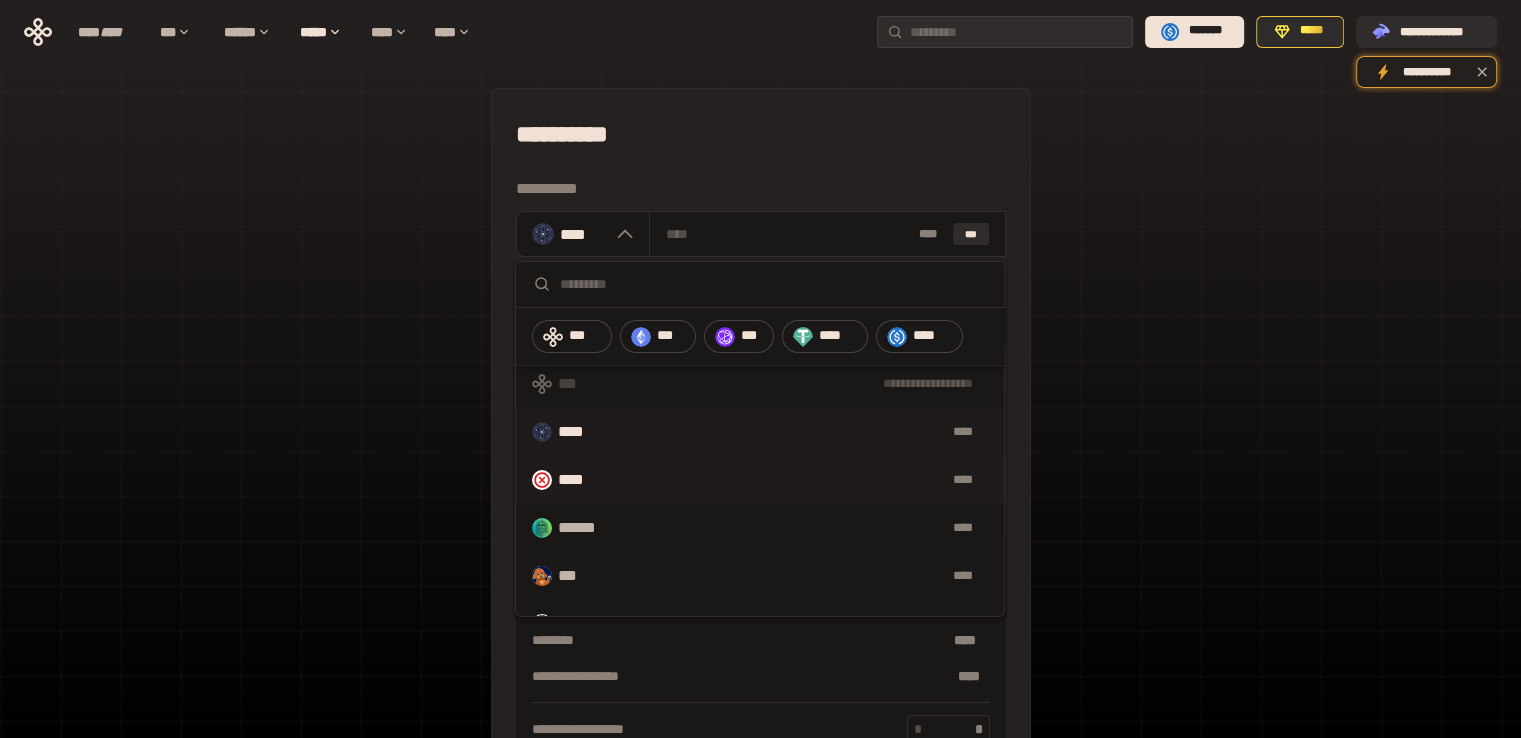 scroll, scrollTop: 0, scrollLeft: 0, axis: both 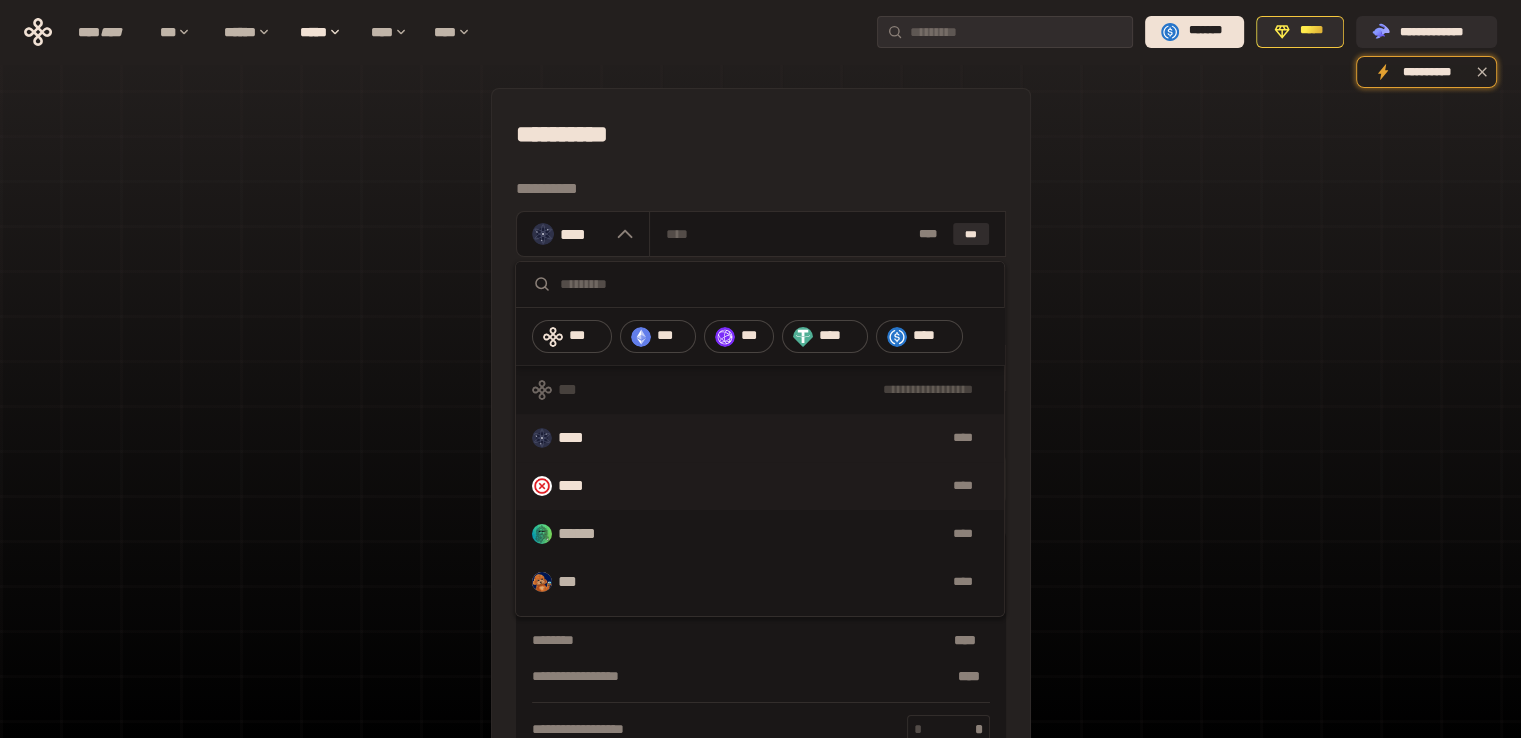 click on "****" at bounding box center (796, 486) 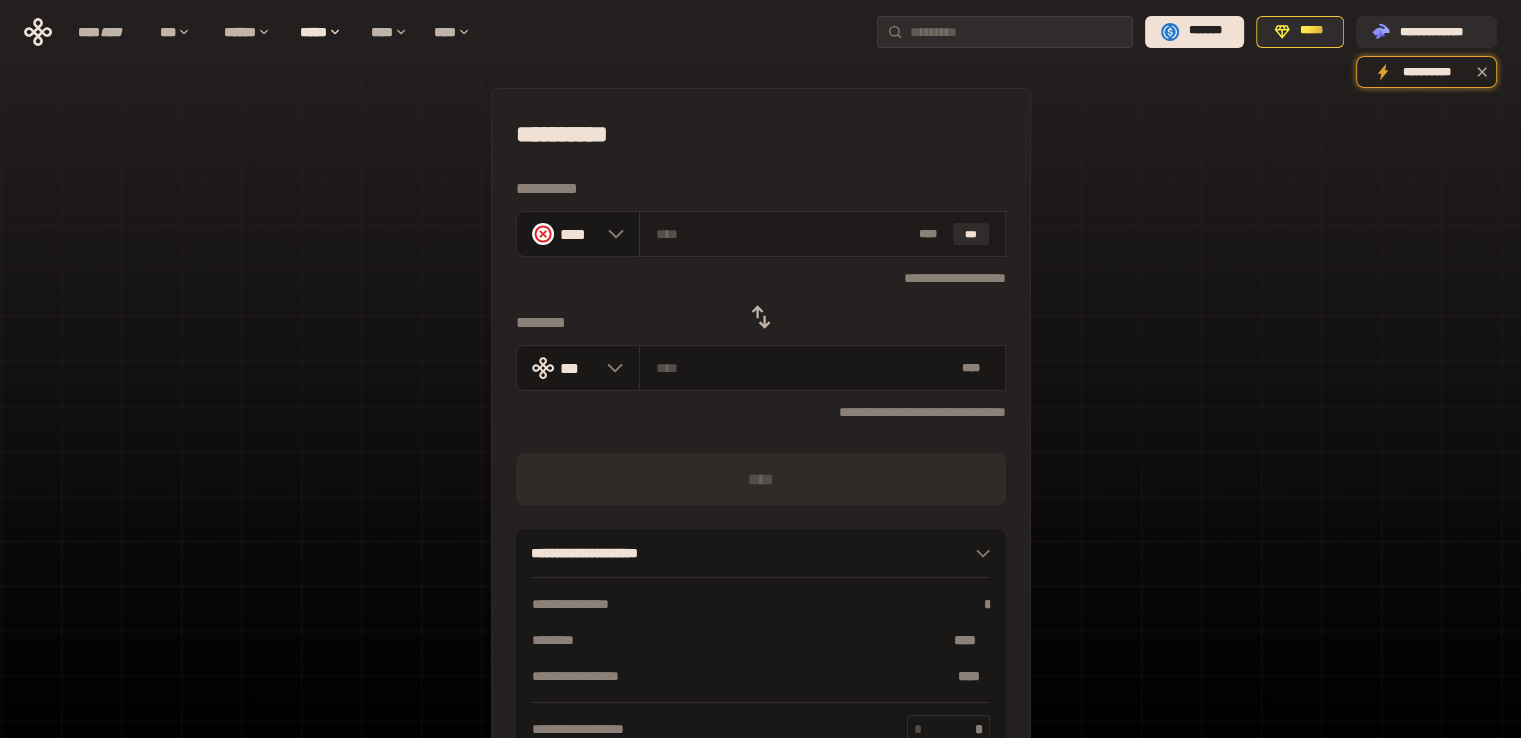 click on "* ** ***" at bounding box center (822, 234) 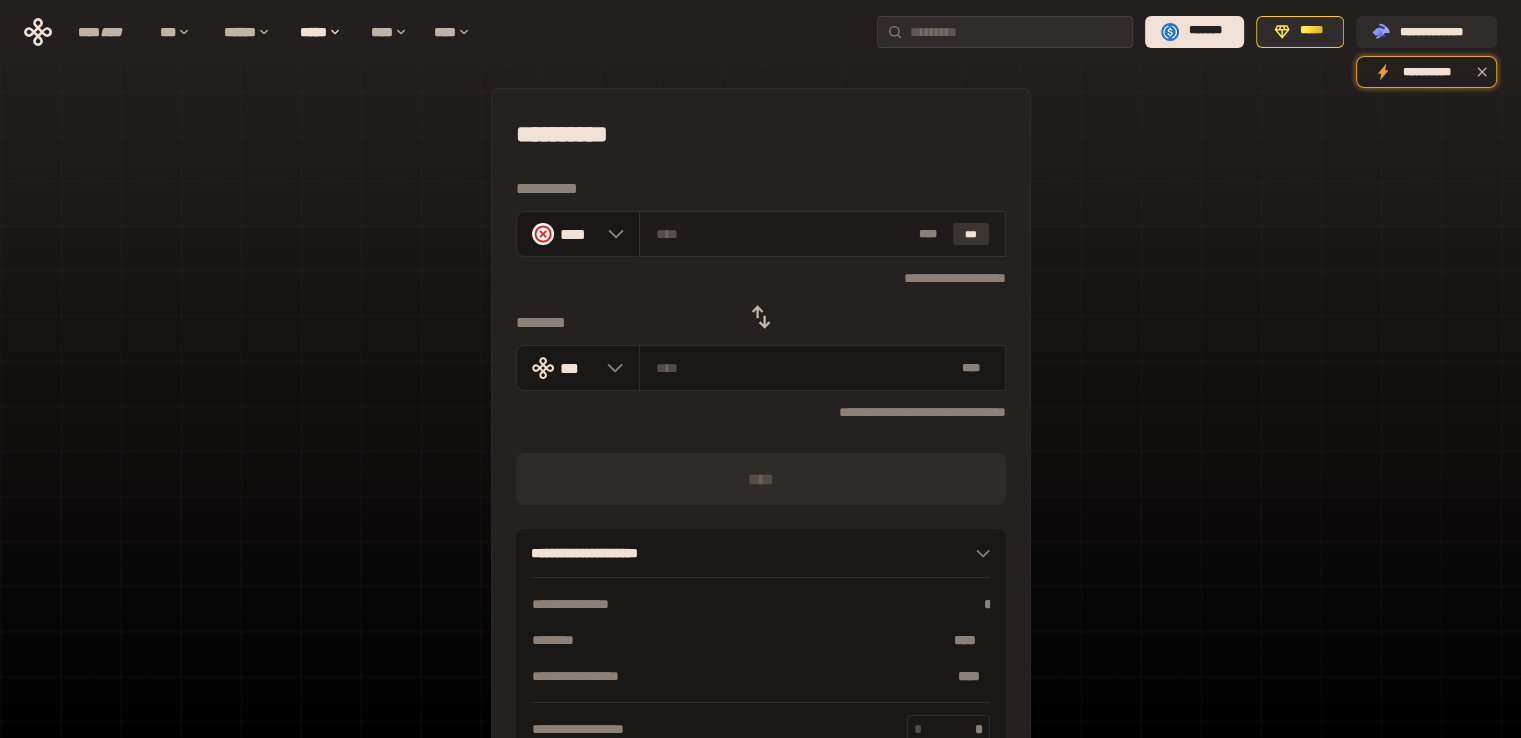 click on "***" at bounding box center (971, 234) 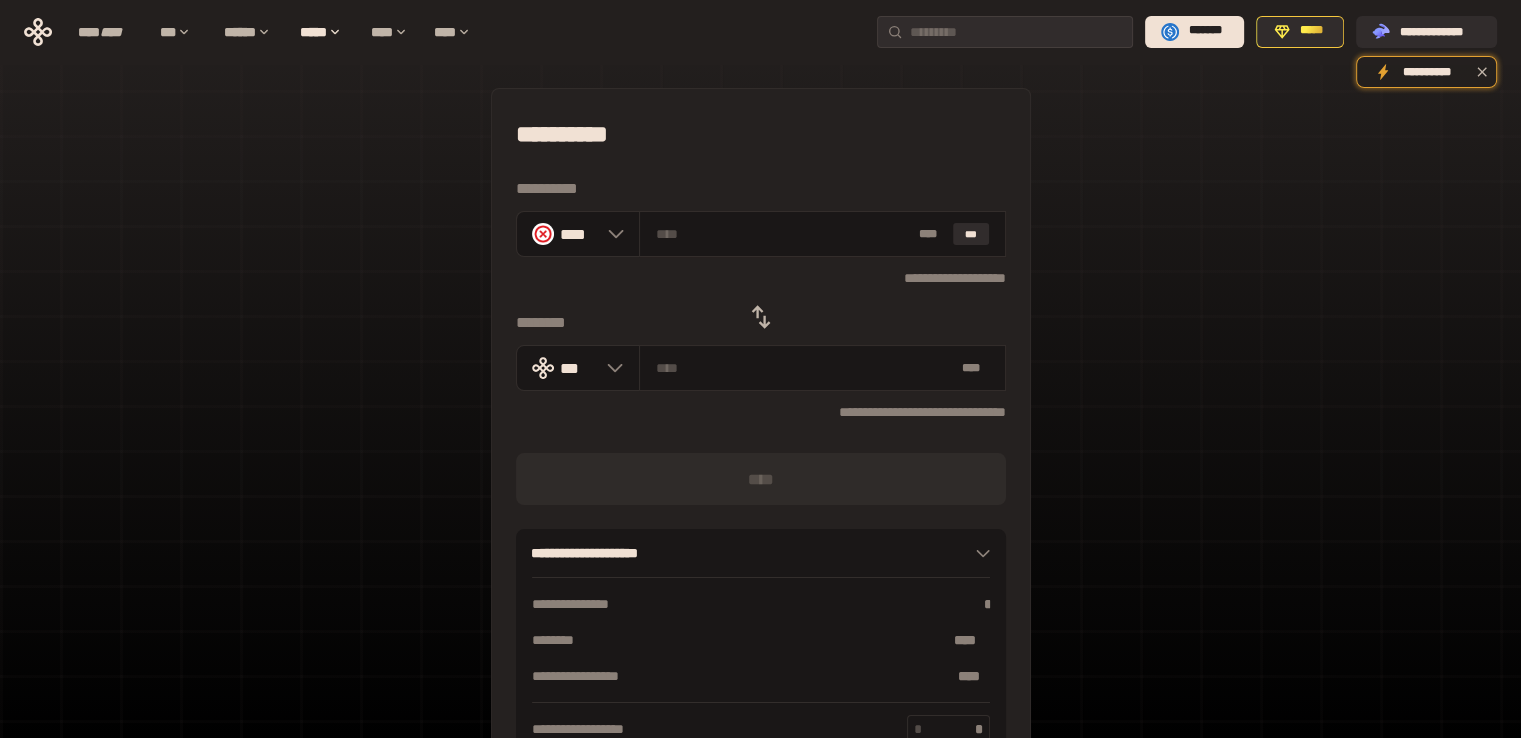 click at bounding box center (761, 317) 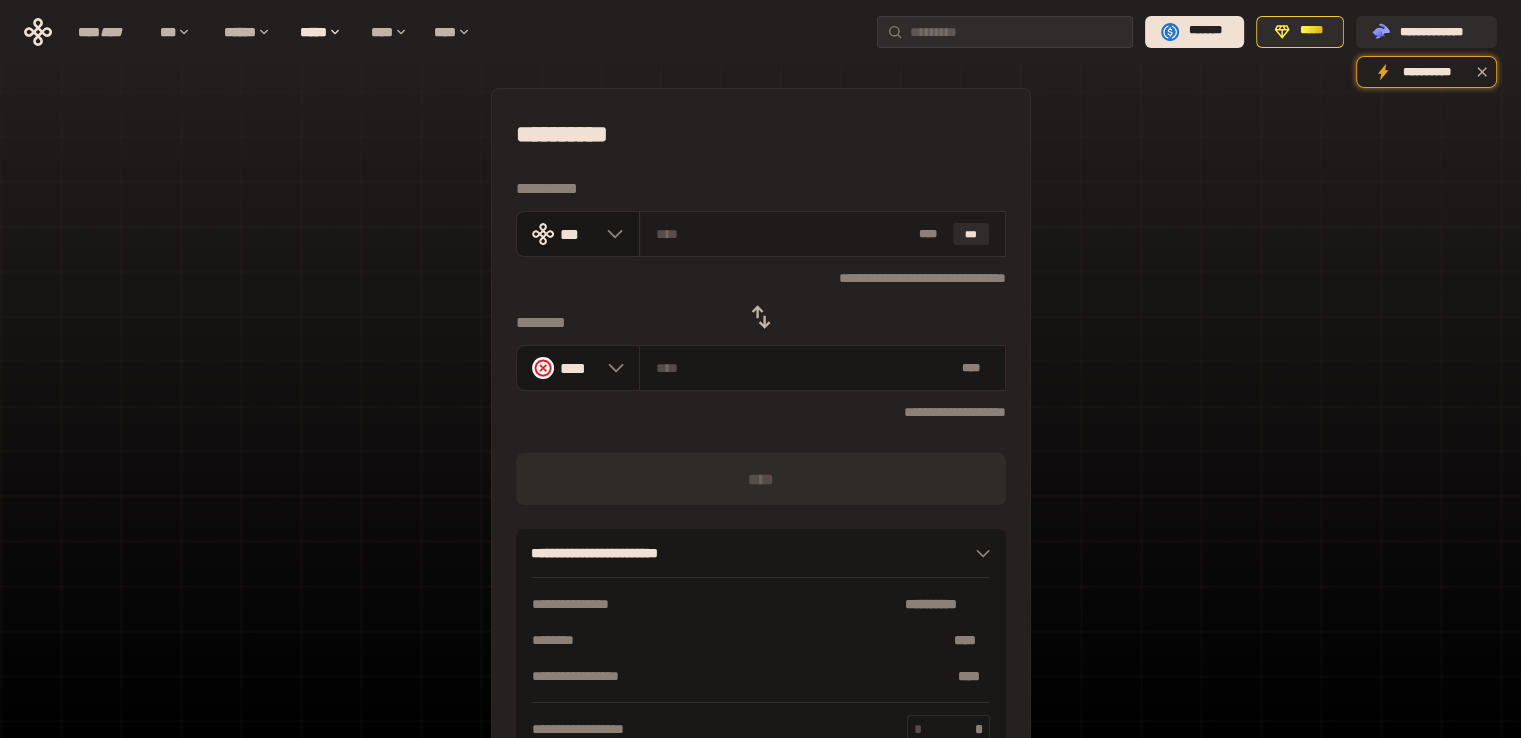 click at bounding box center [783, 234] 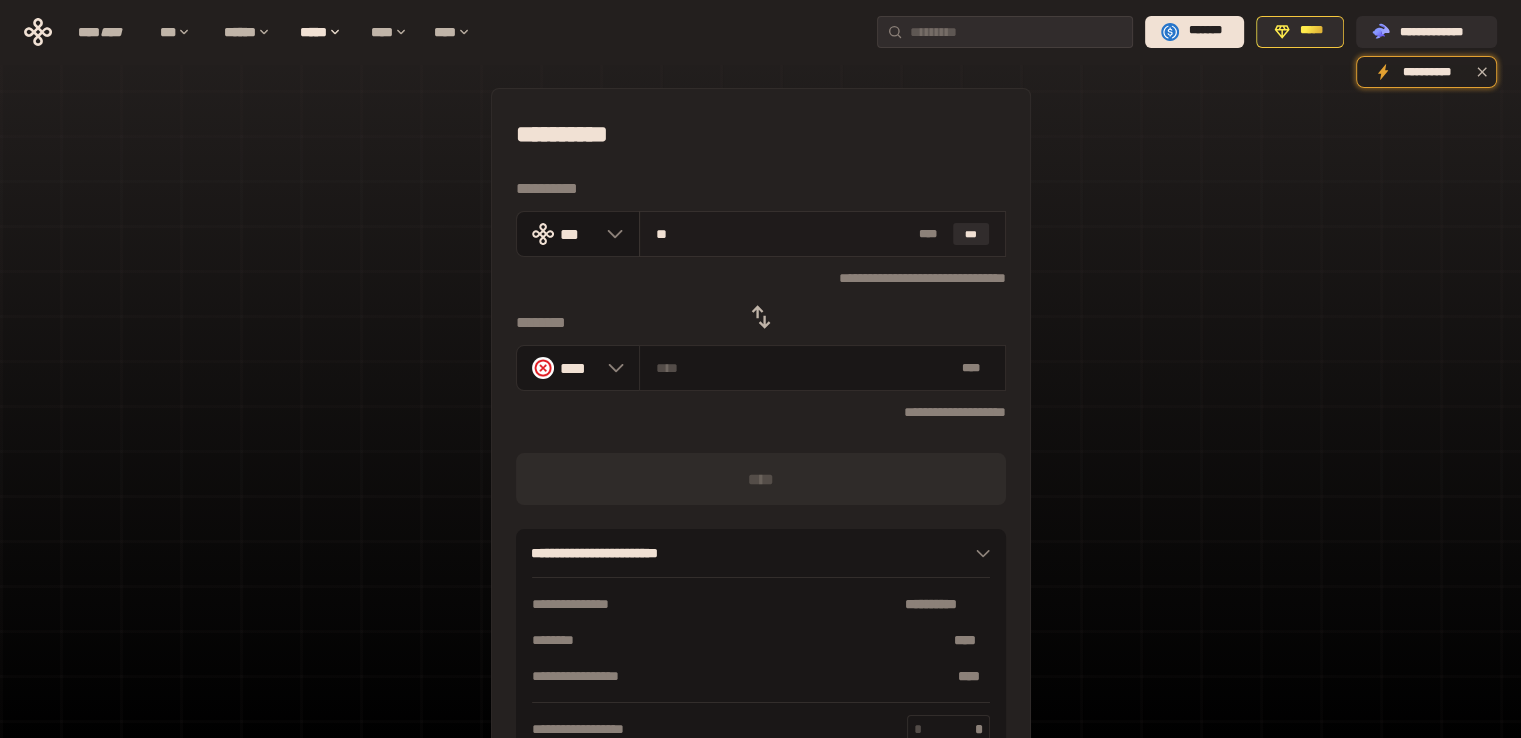 type on "*" 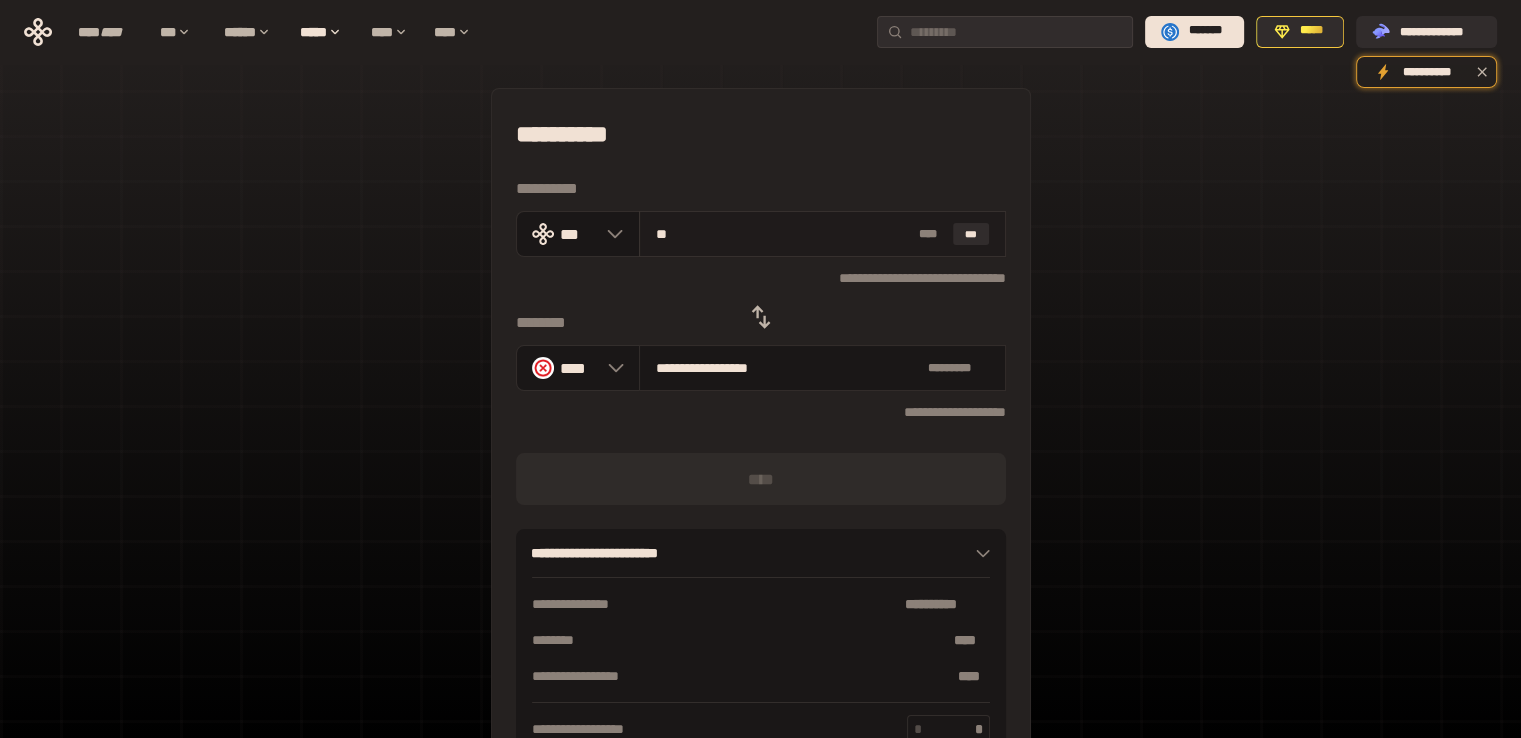 type on "***" 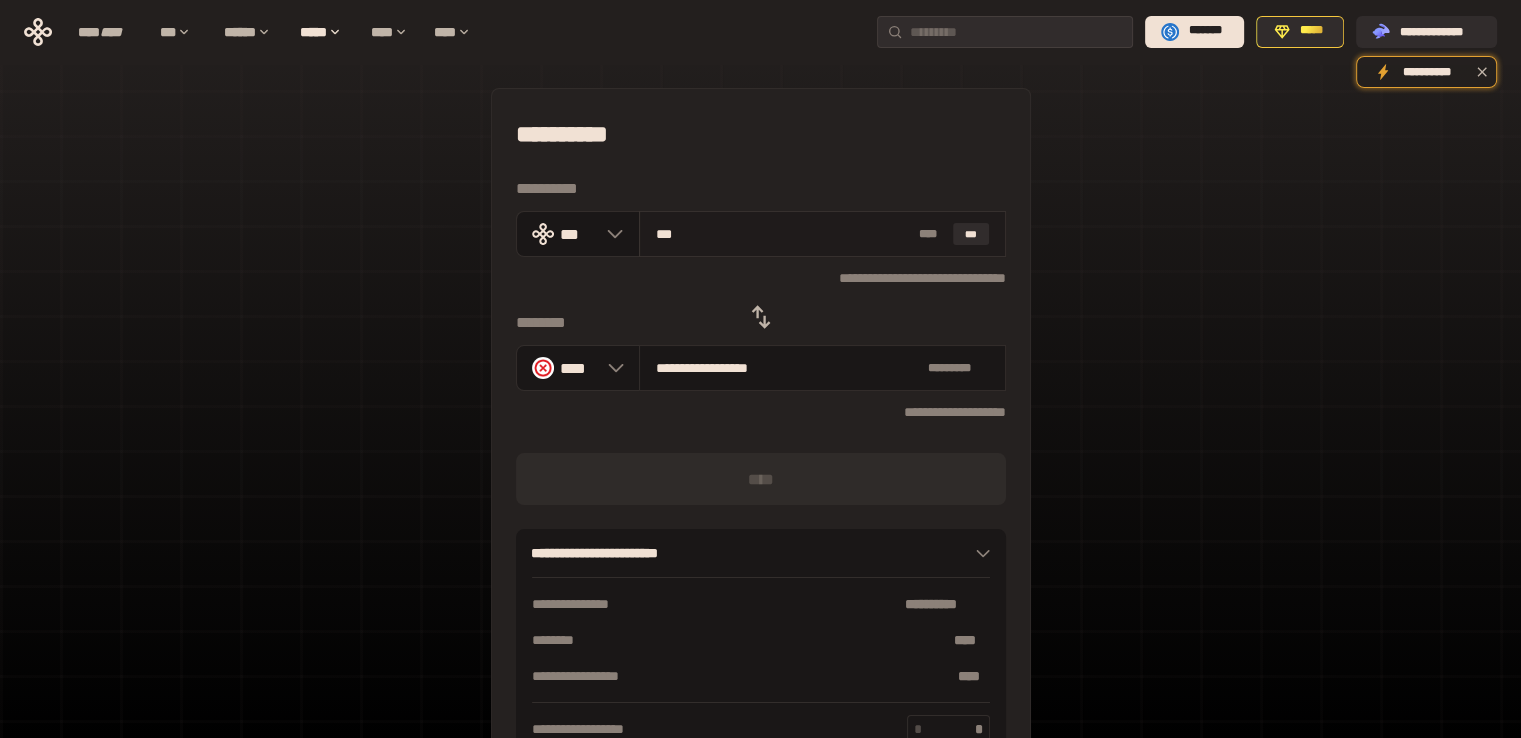 type on "**********" 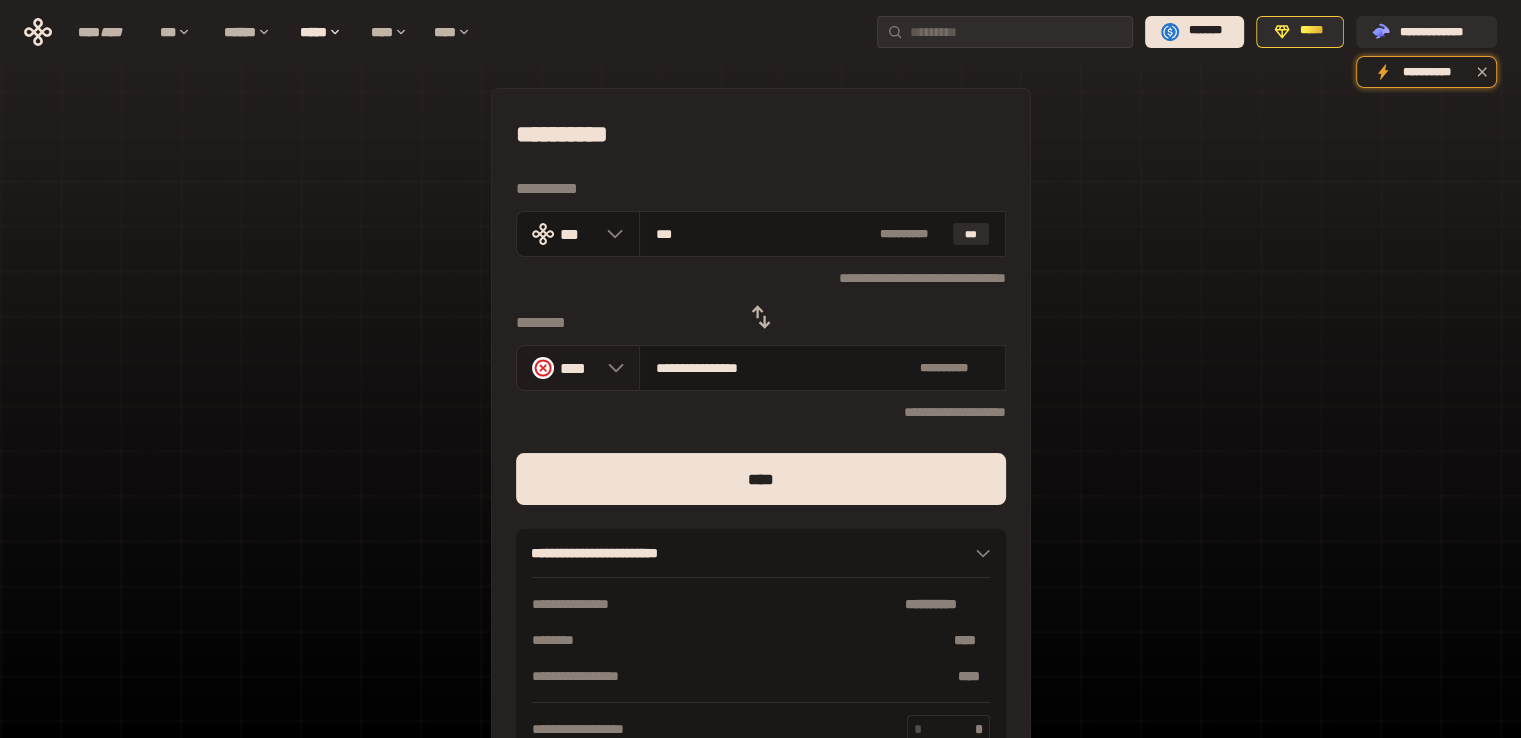 type on "***" 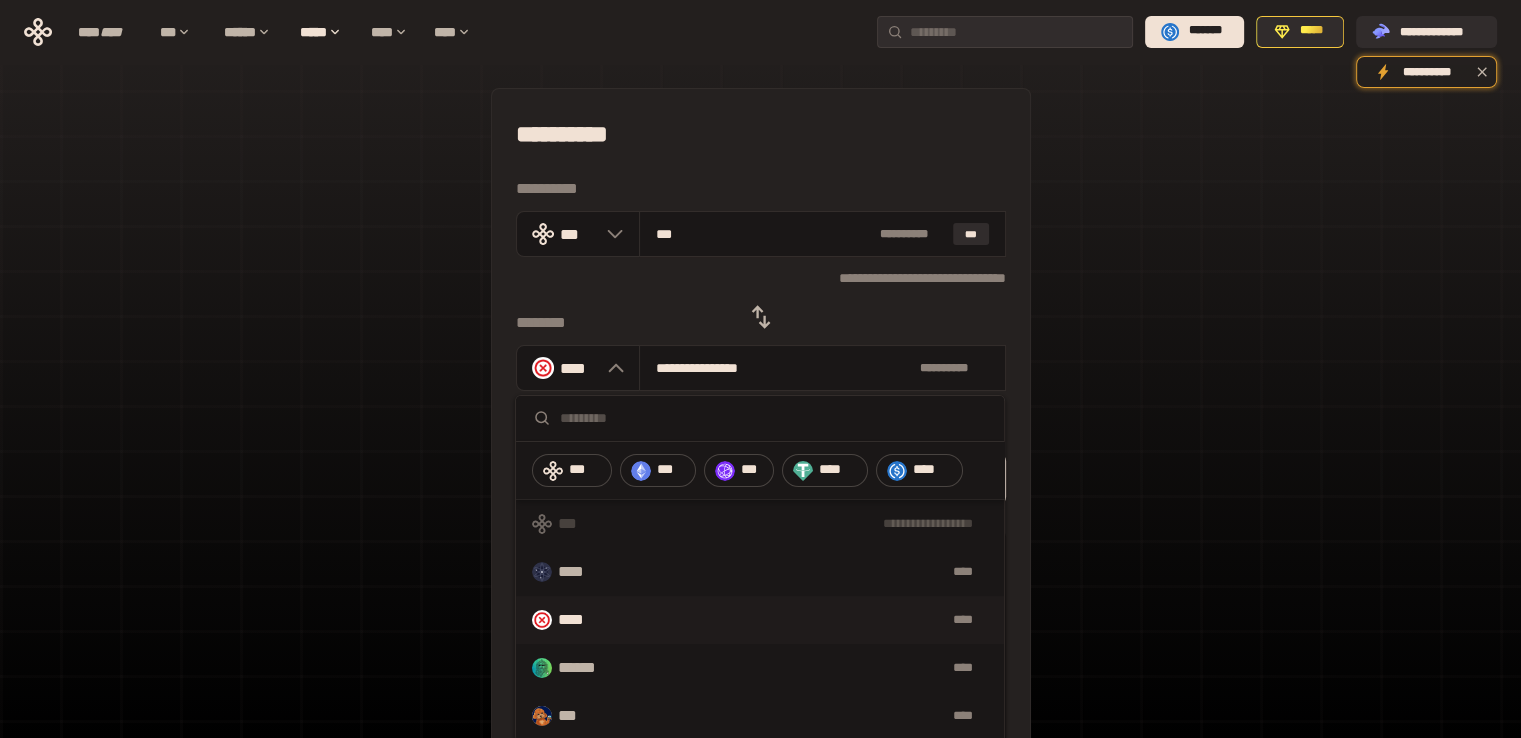 click on "**********" at bounding box center [760, 444] 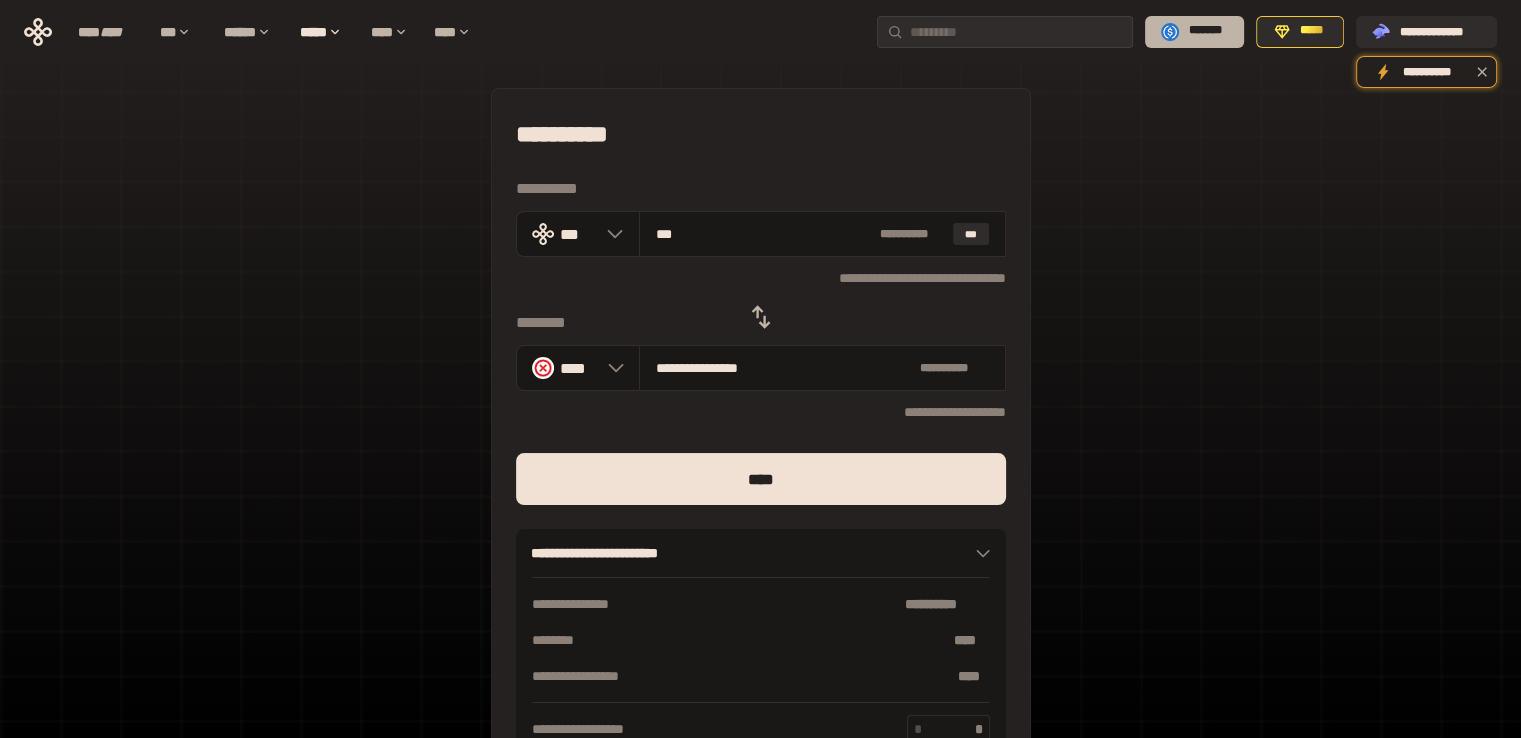 click on "*******" at bounding box center [1205, 31] 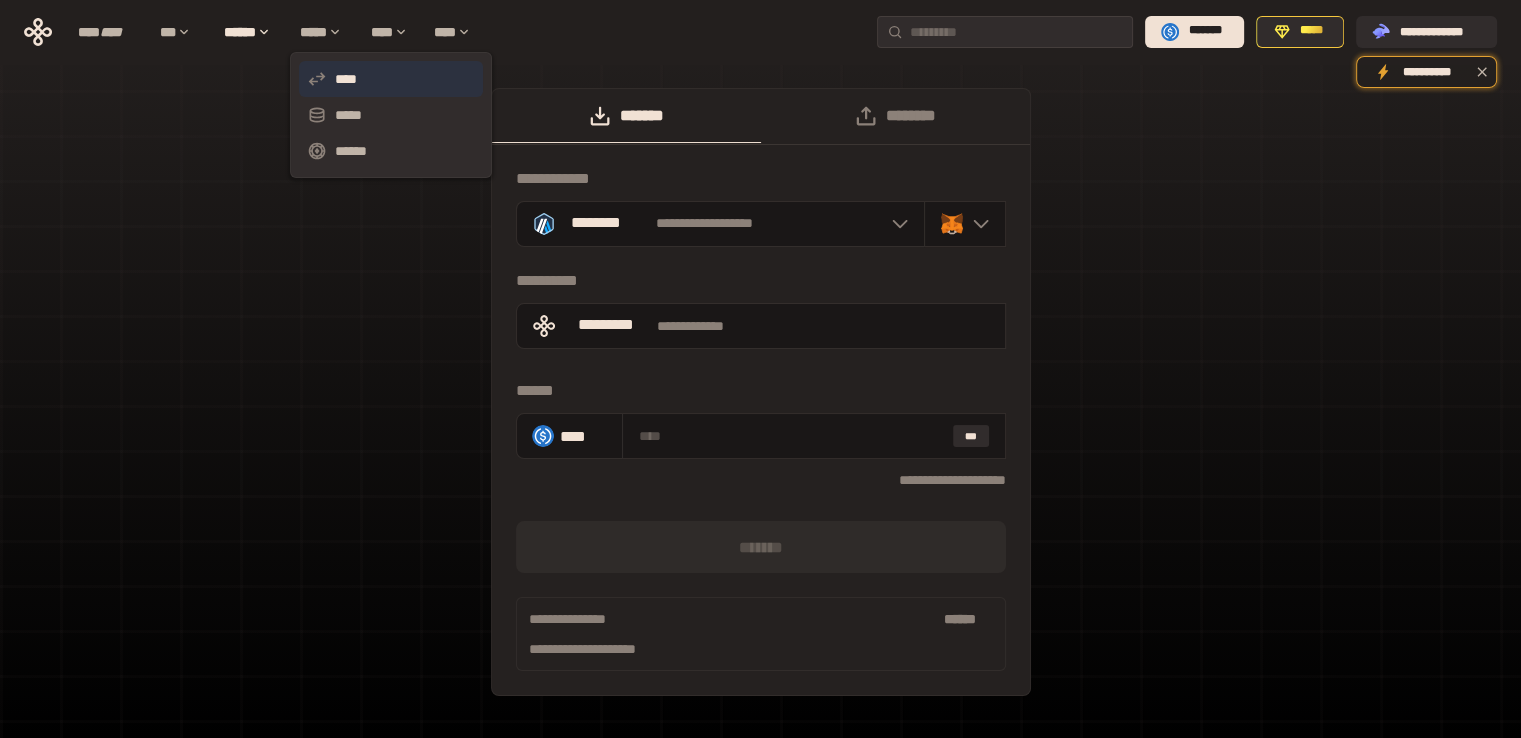 click on "****" at bounding box center [391, 79] 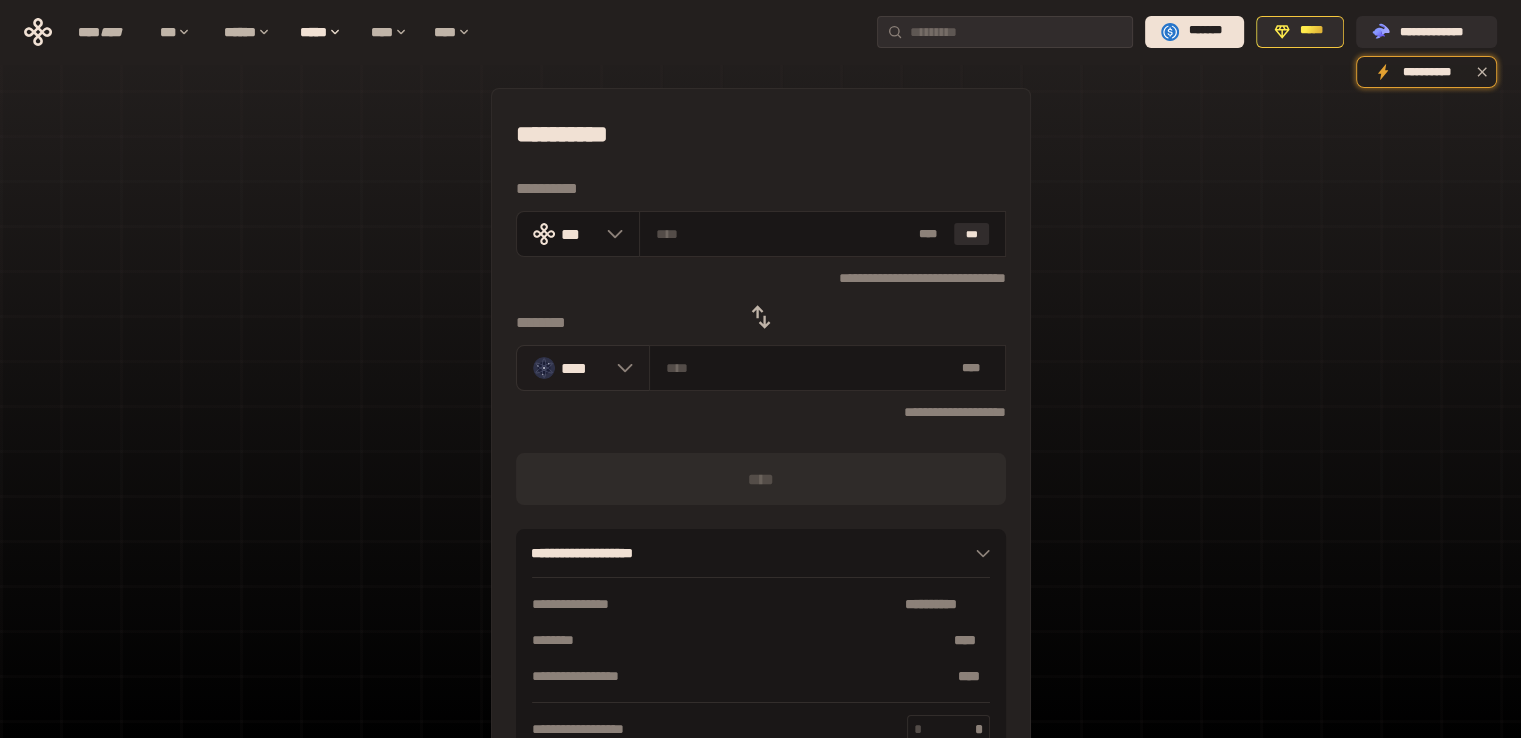 click on "****" at bounding box center [584, 367] 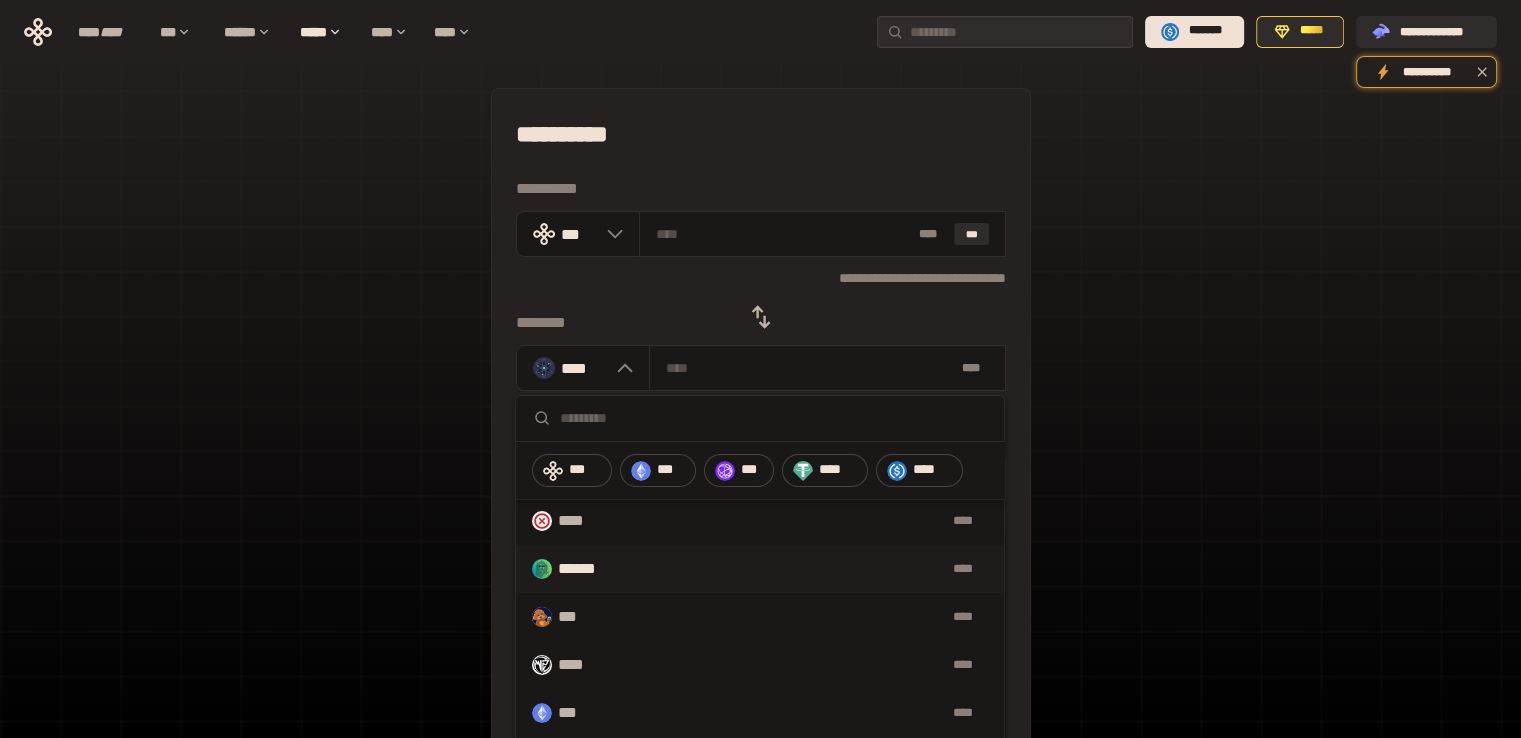 scroll, scrollTop: 100, scrollLeft: 0, axis: vertical 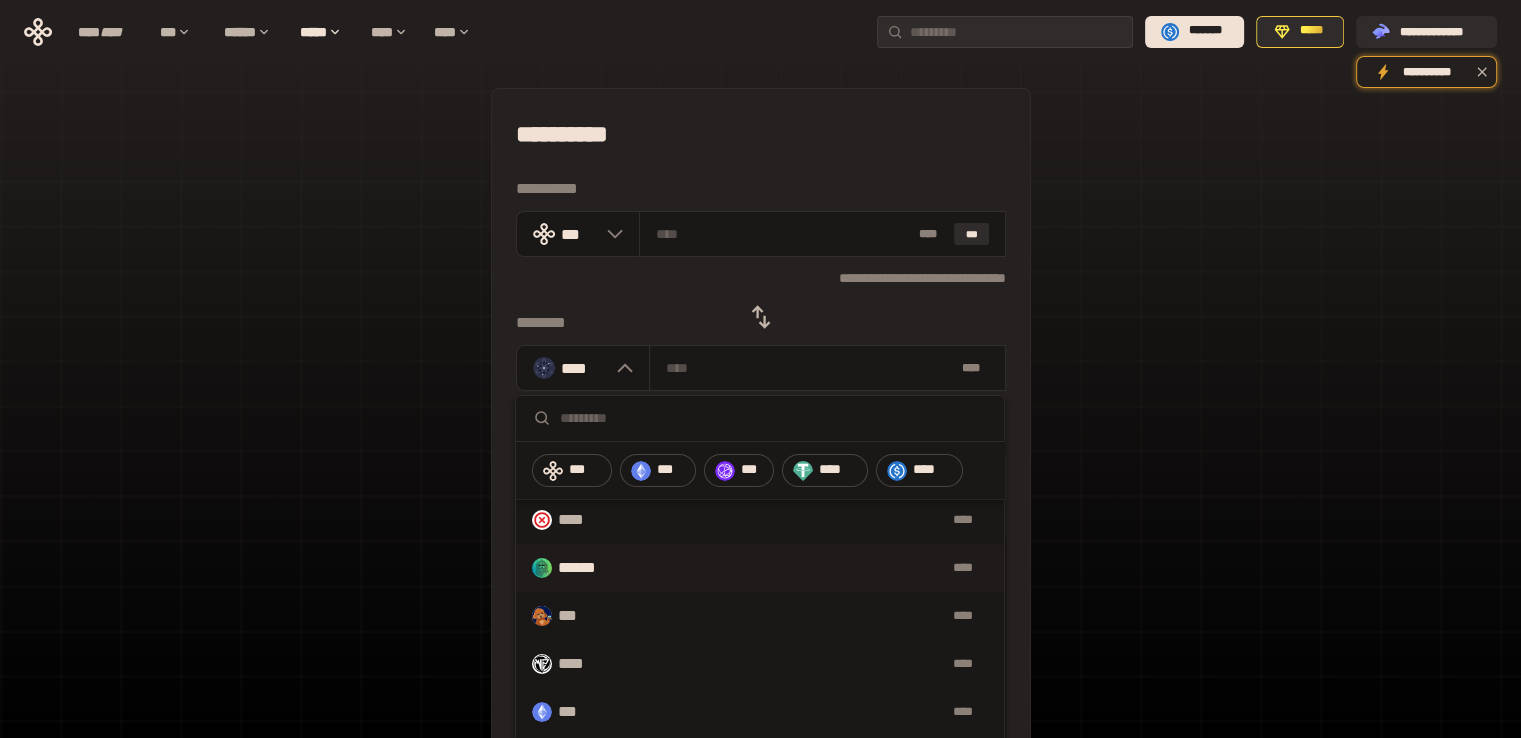 click on "******" at bounding box center (592, 568) 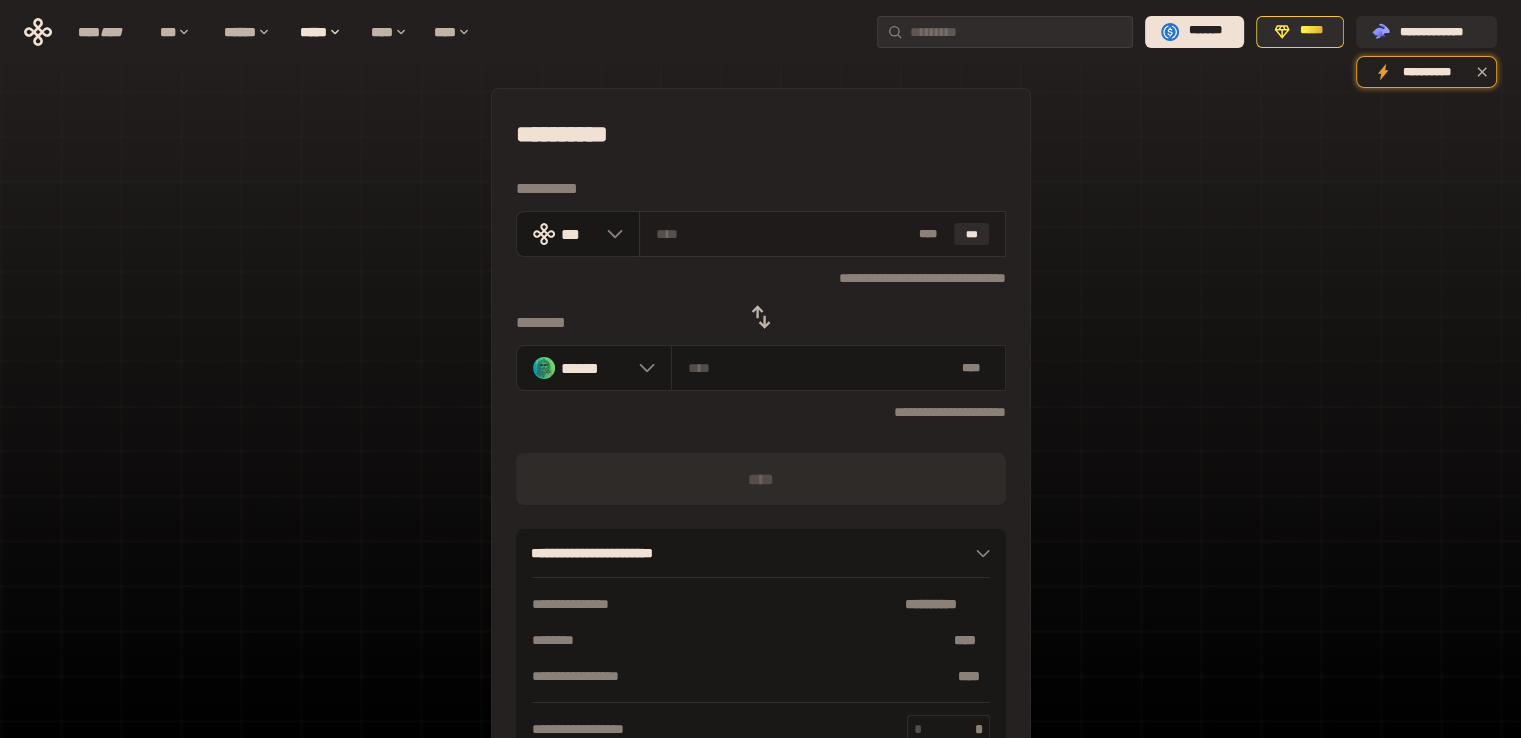 click on "* ** ***" at bounding box center (822, 234) 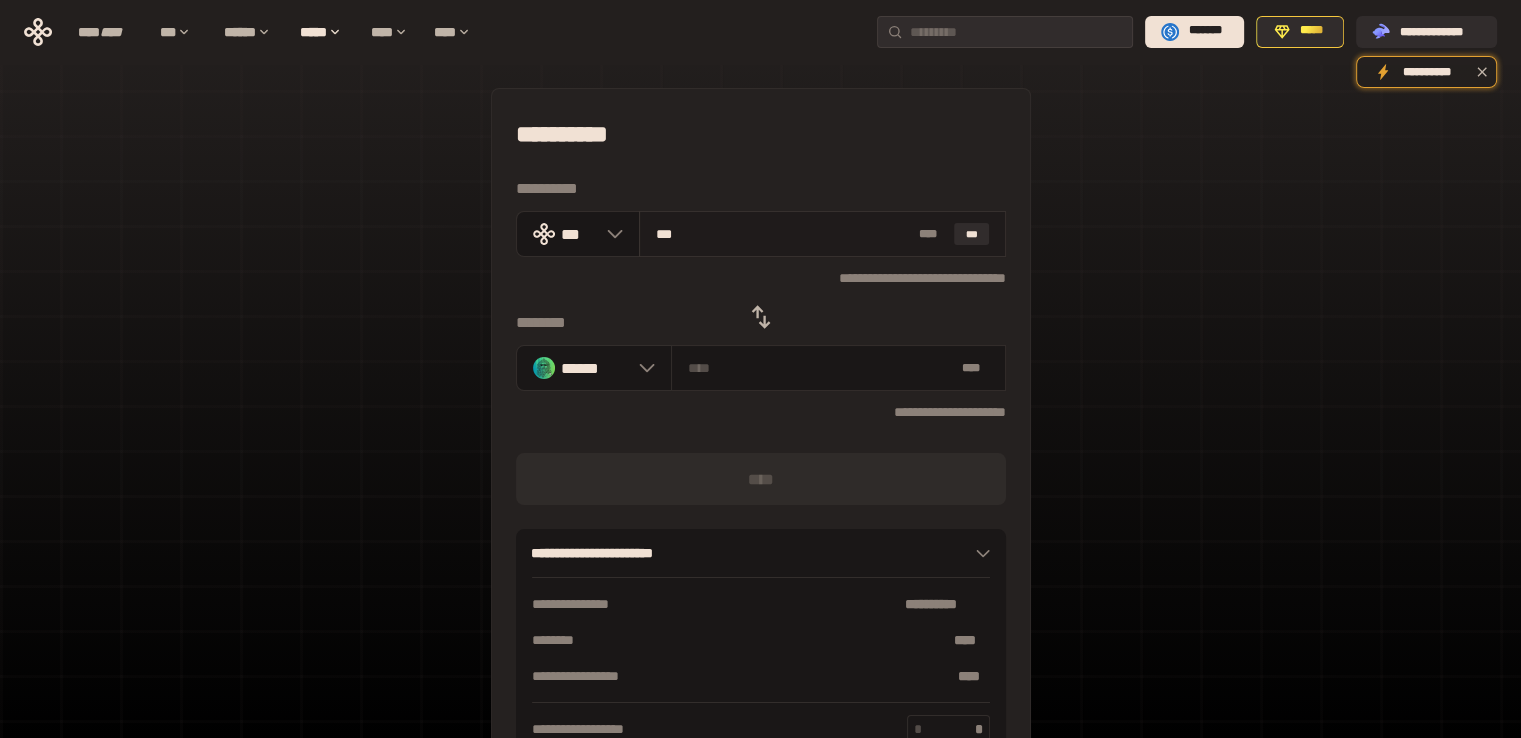 type on "****" 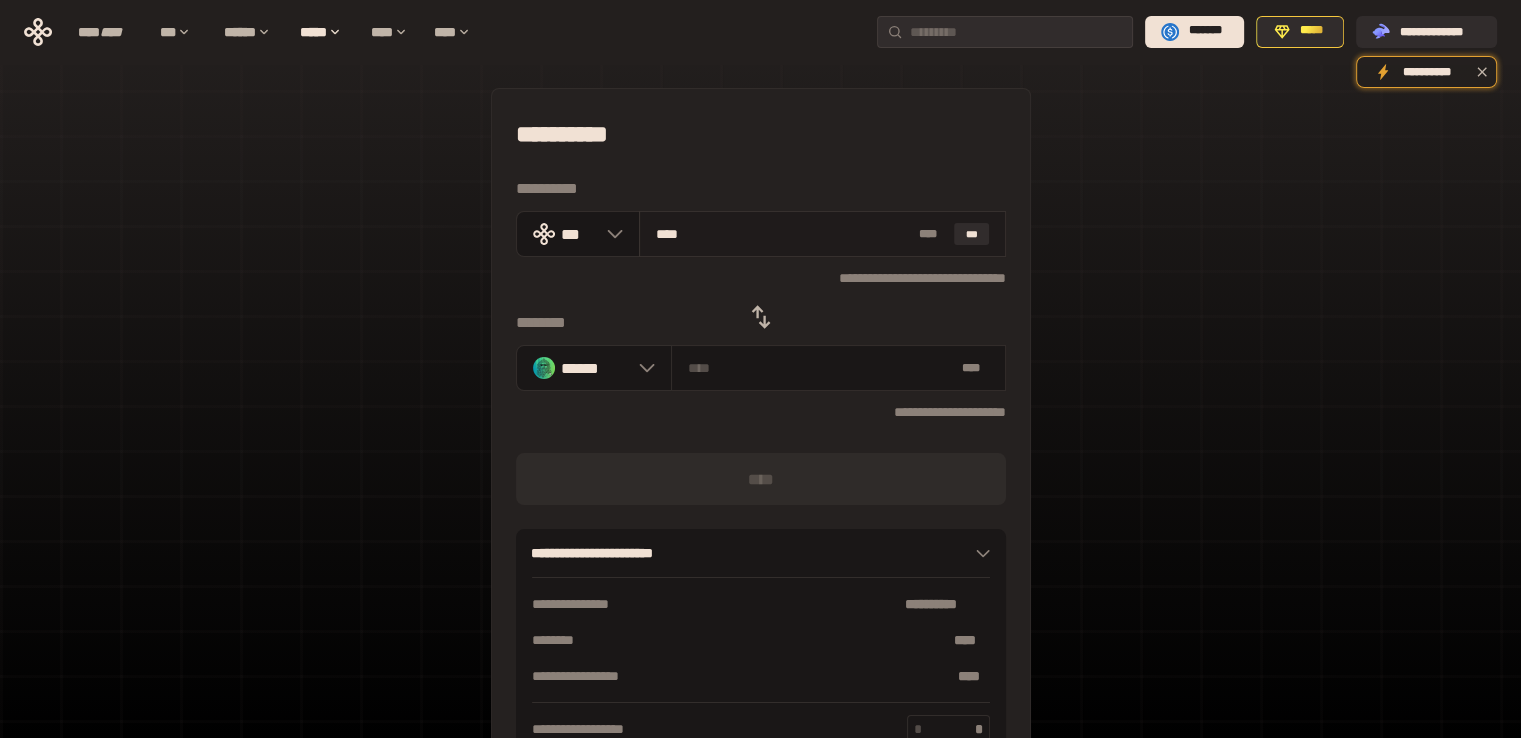 type on "**********" 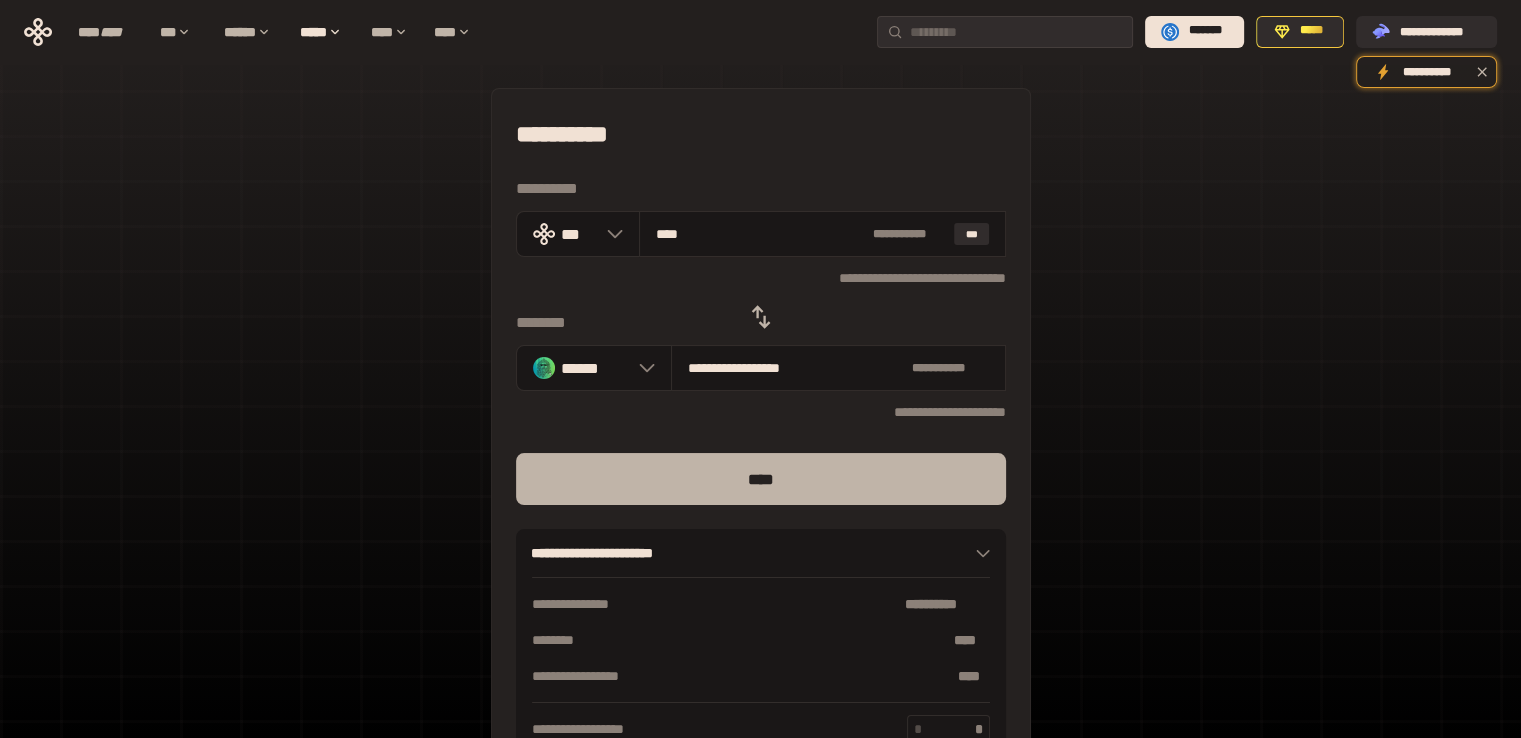type on "****" 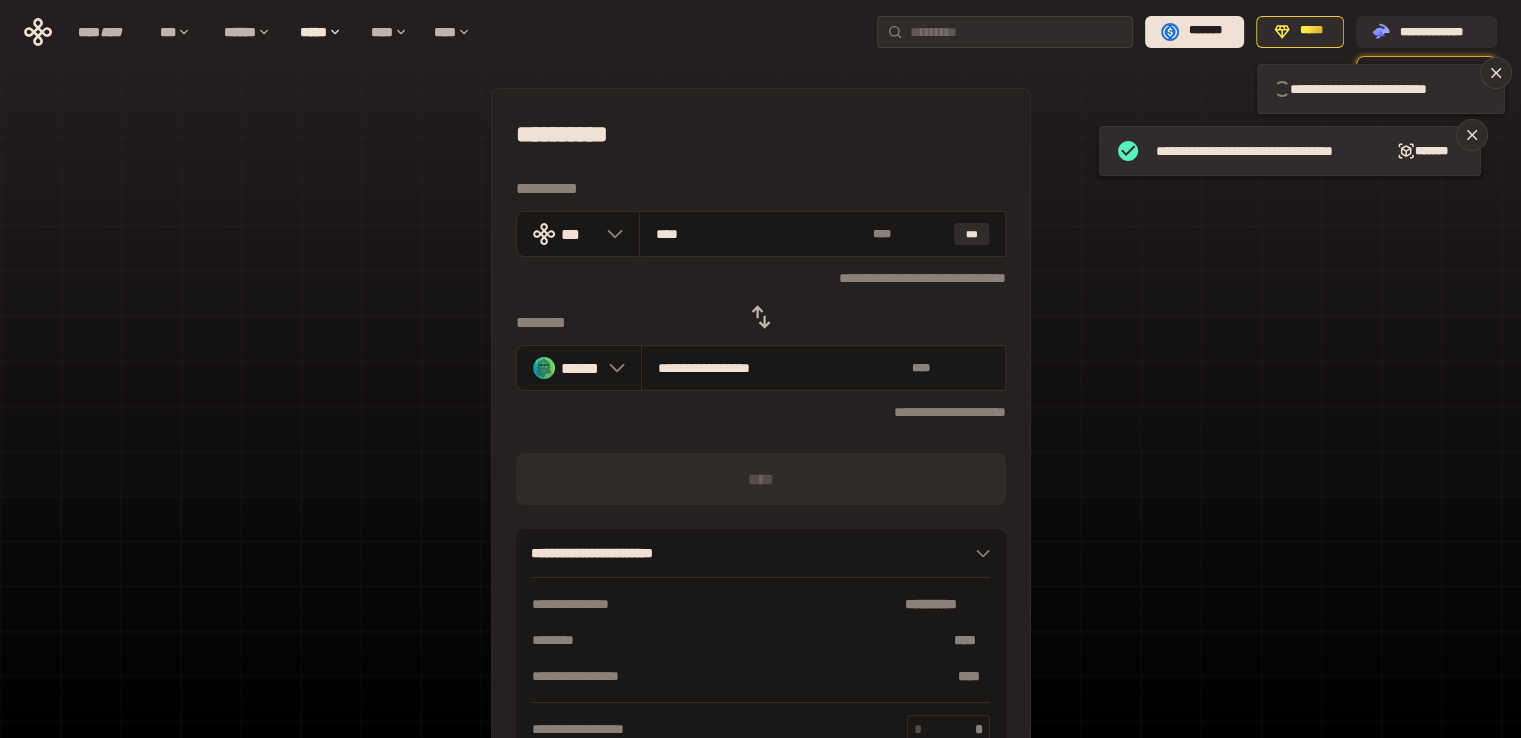 type 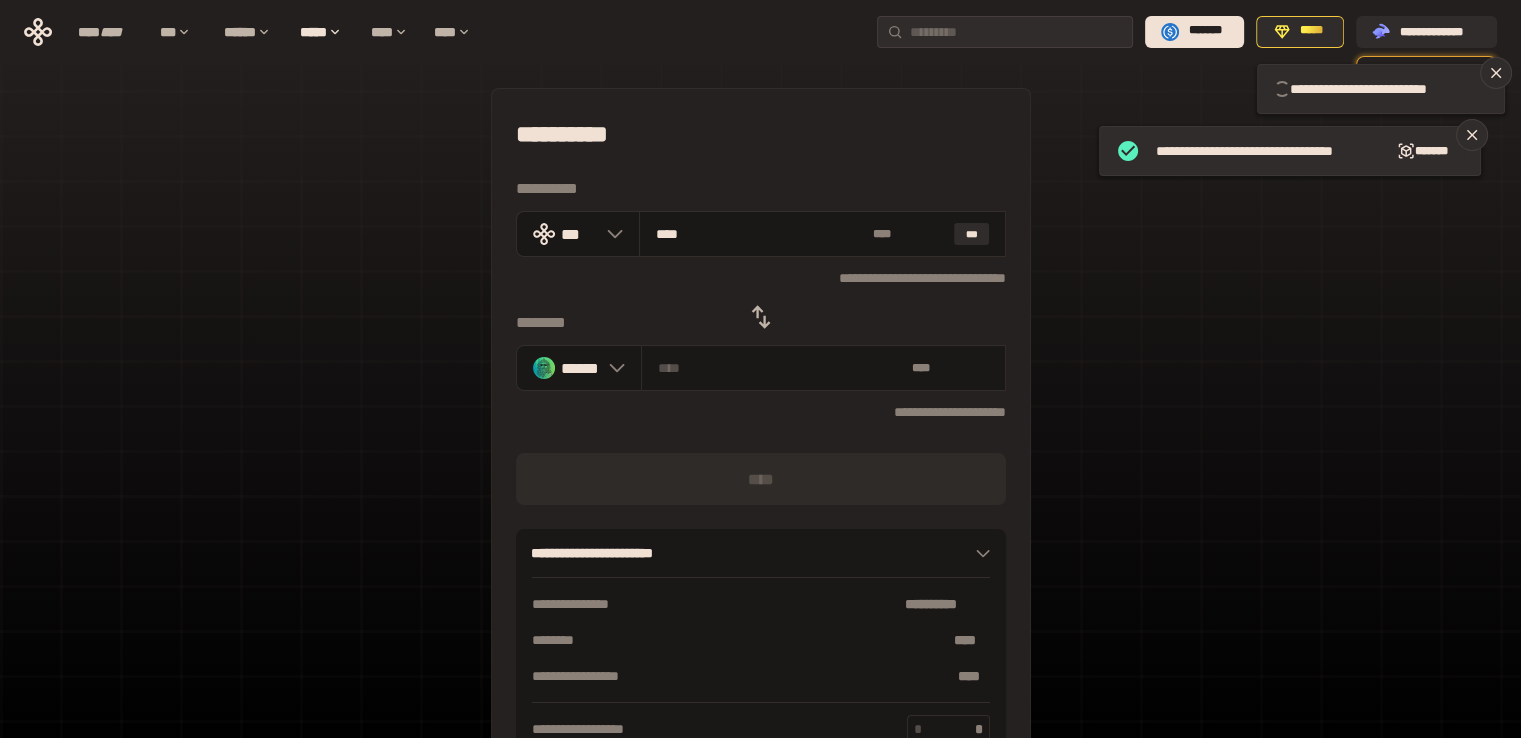 type 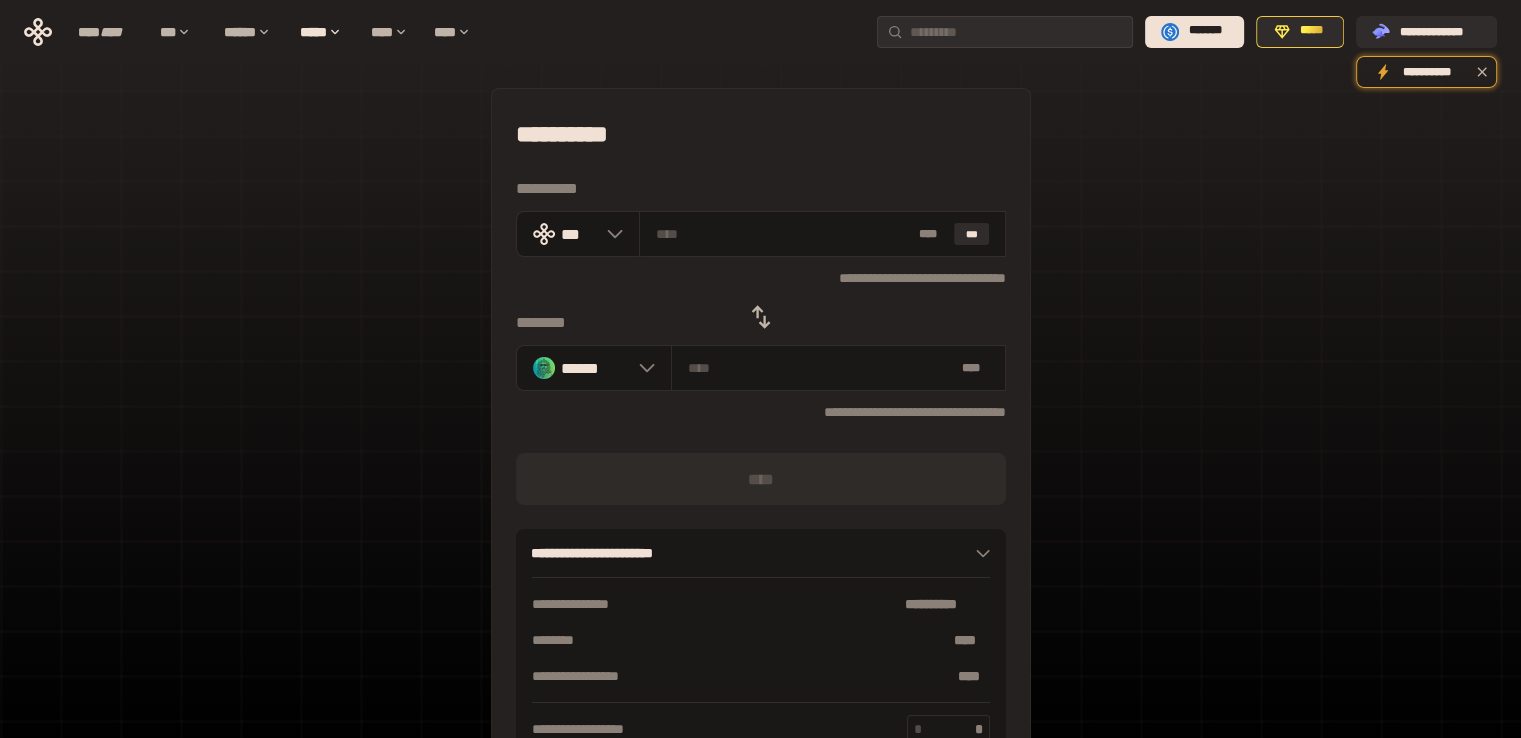 click on "**********" at bounding box center (760, 444) 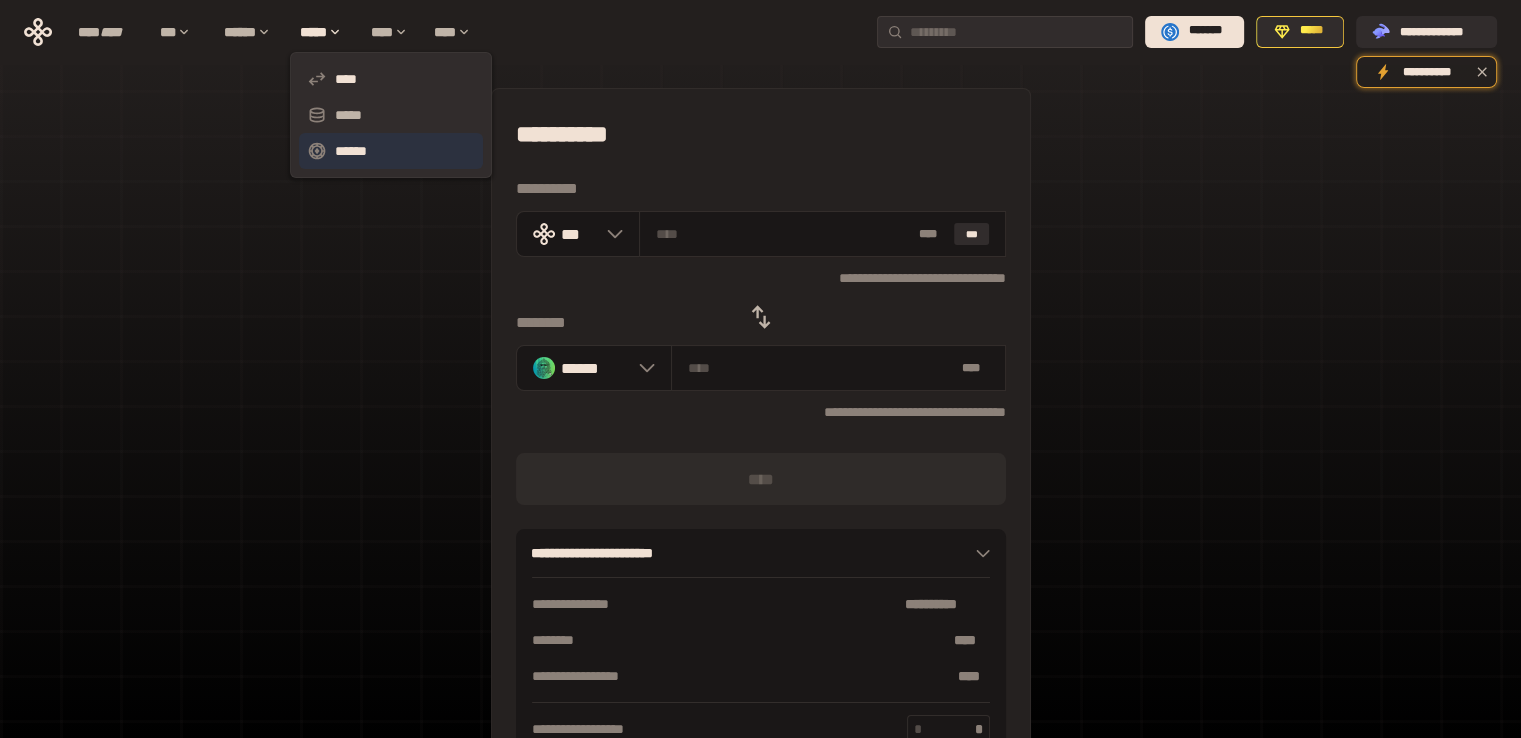 click on "******" at bounding box center [391, 151] 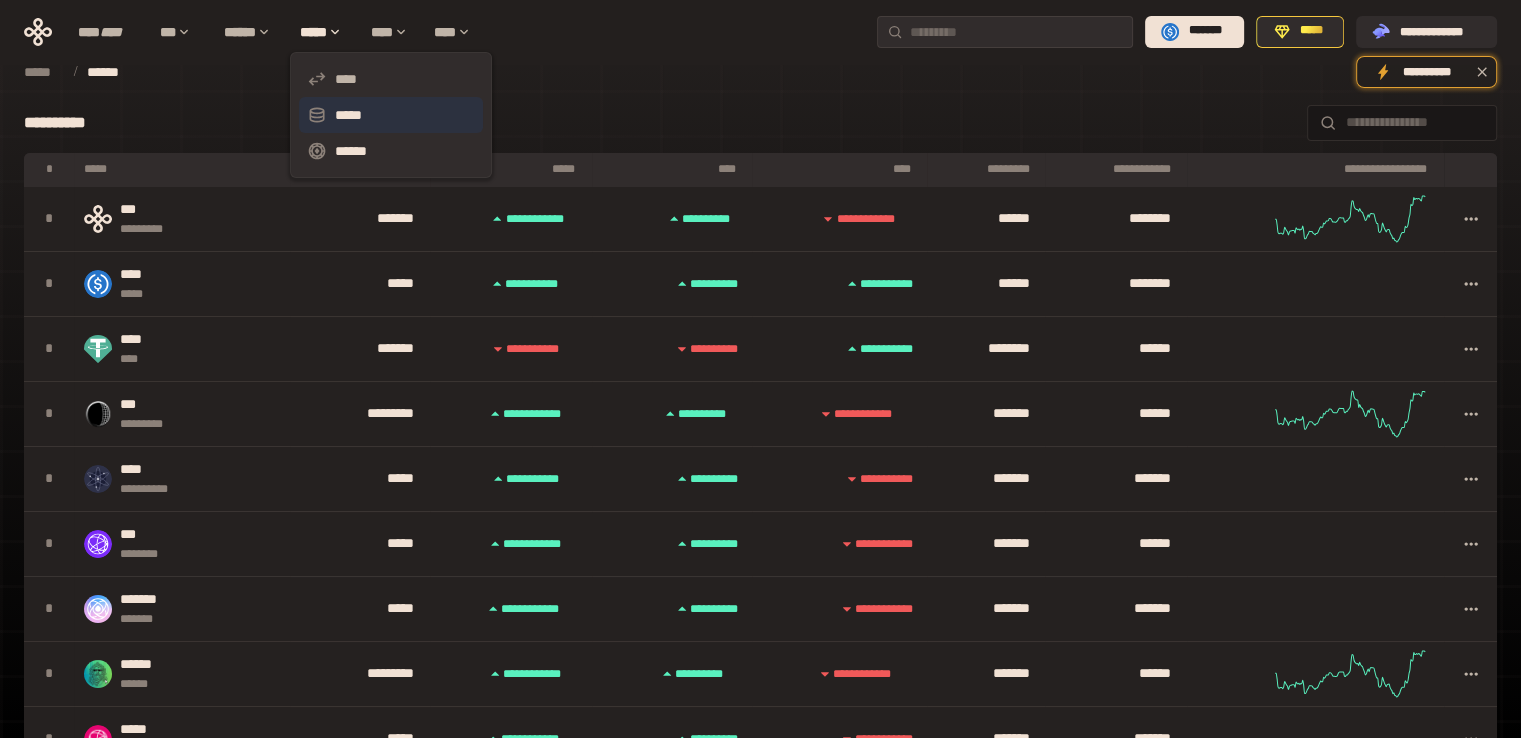 click on "*****" at bounding box center [391, 115] 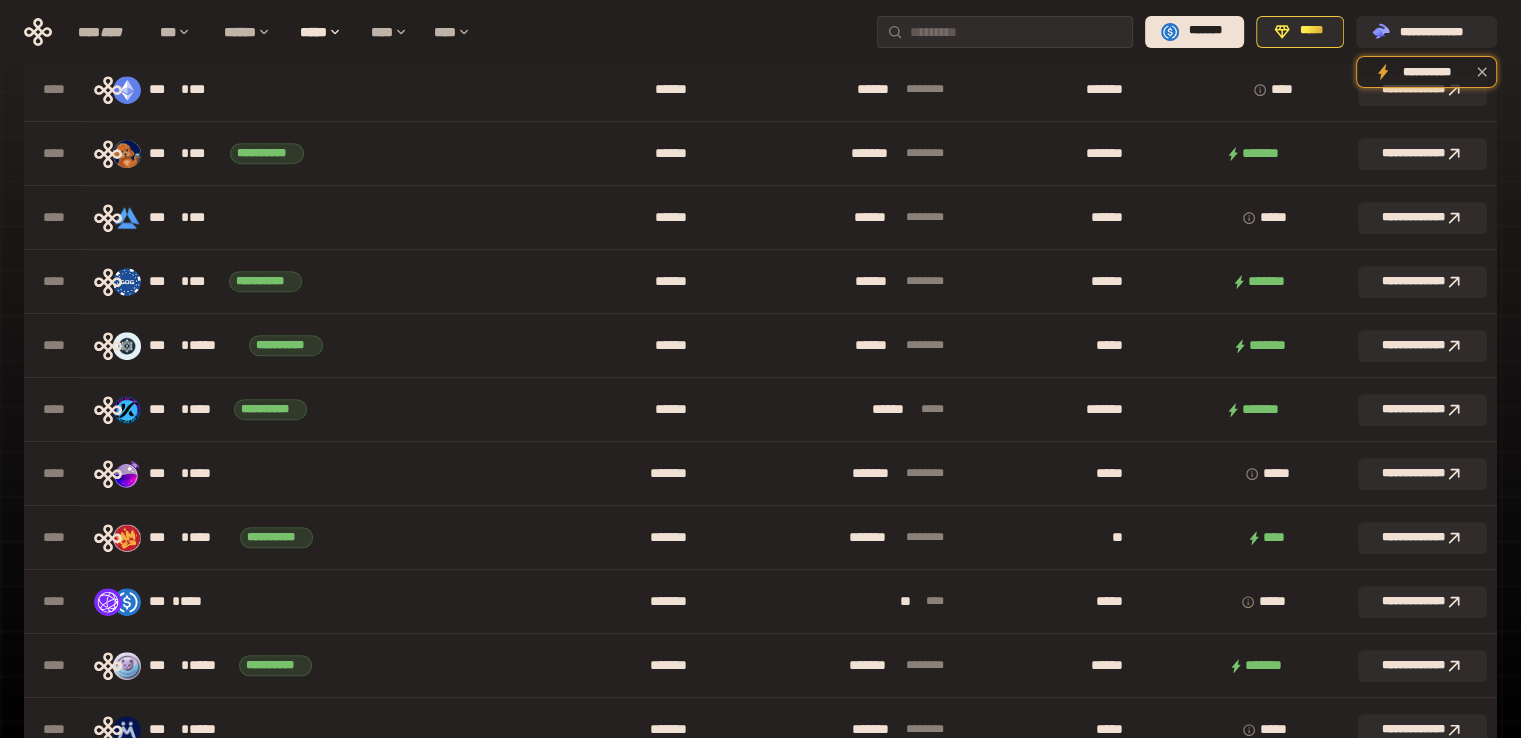 scroll, scrollTop: 1300, scrollLeft: 0, axis: vertical 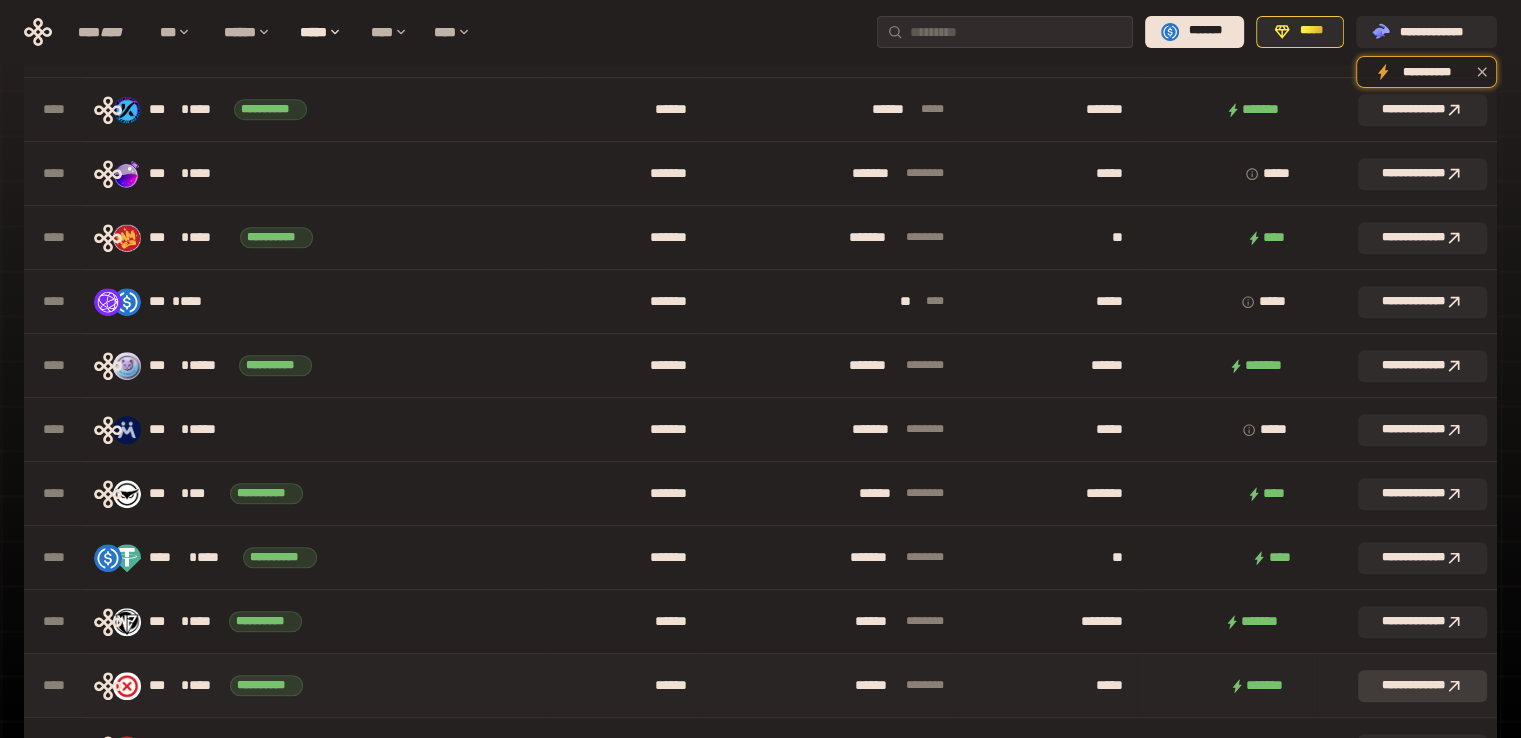 click on "**********" at bounding box center (1422, 686) 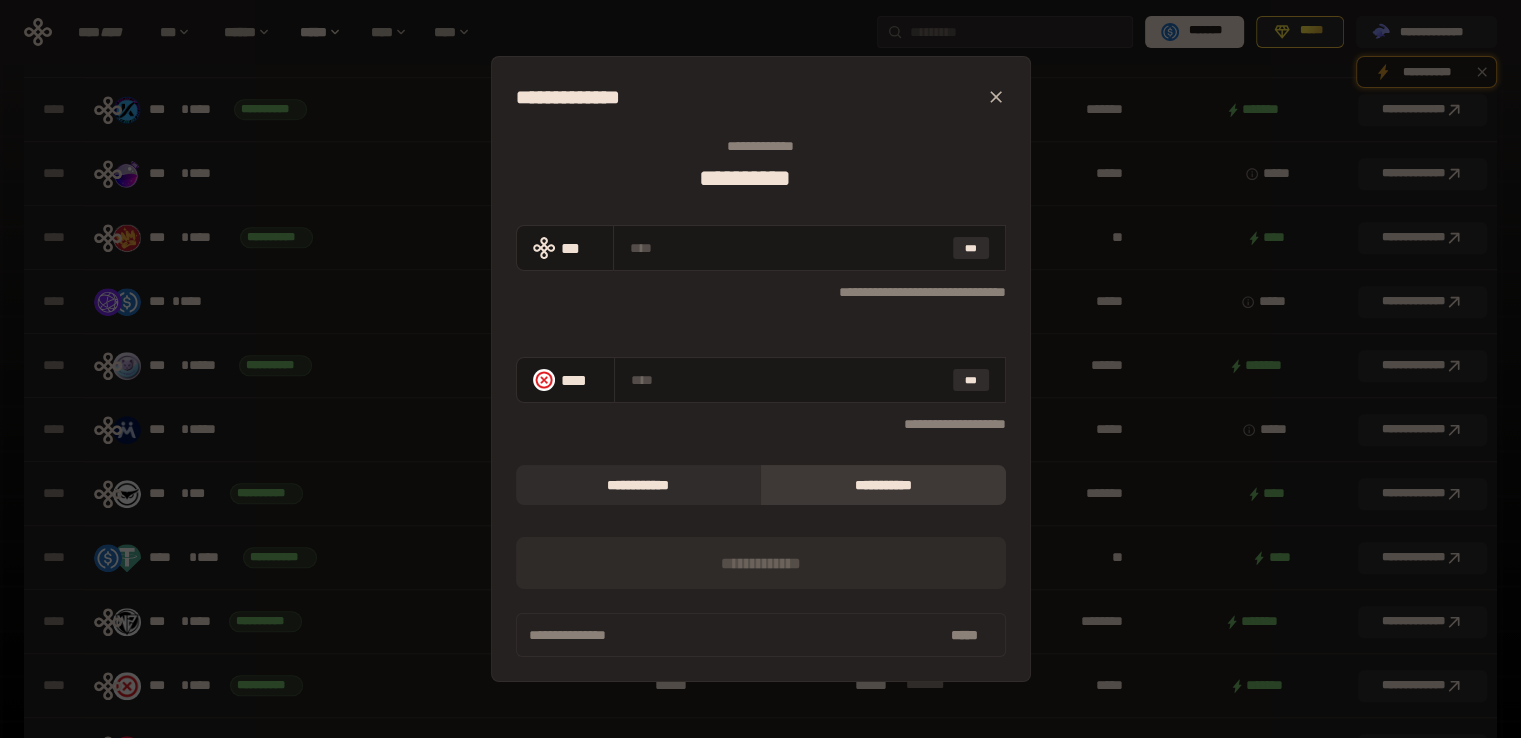 click on "**********" at bounding box center (760, 369) 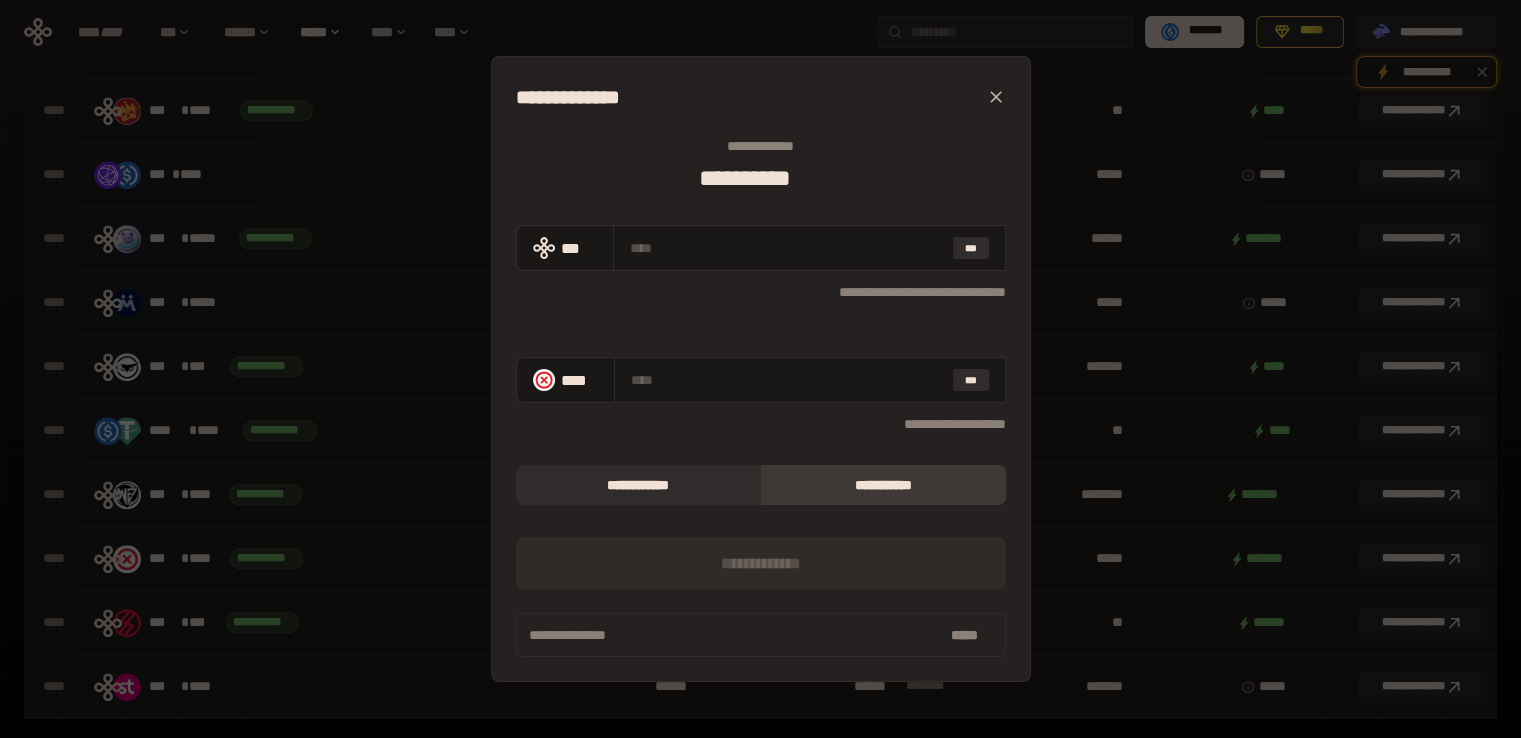 scroll, scrollTop: 1500, scrollLeft: 0, axis: vertical 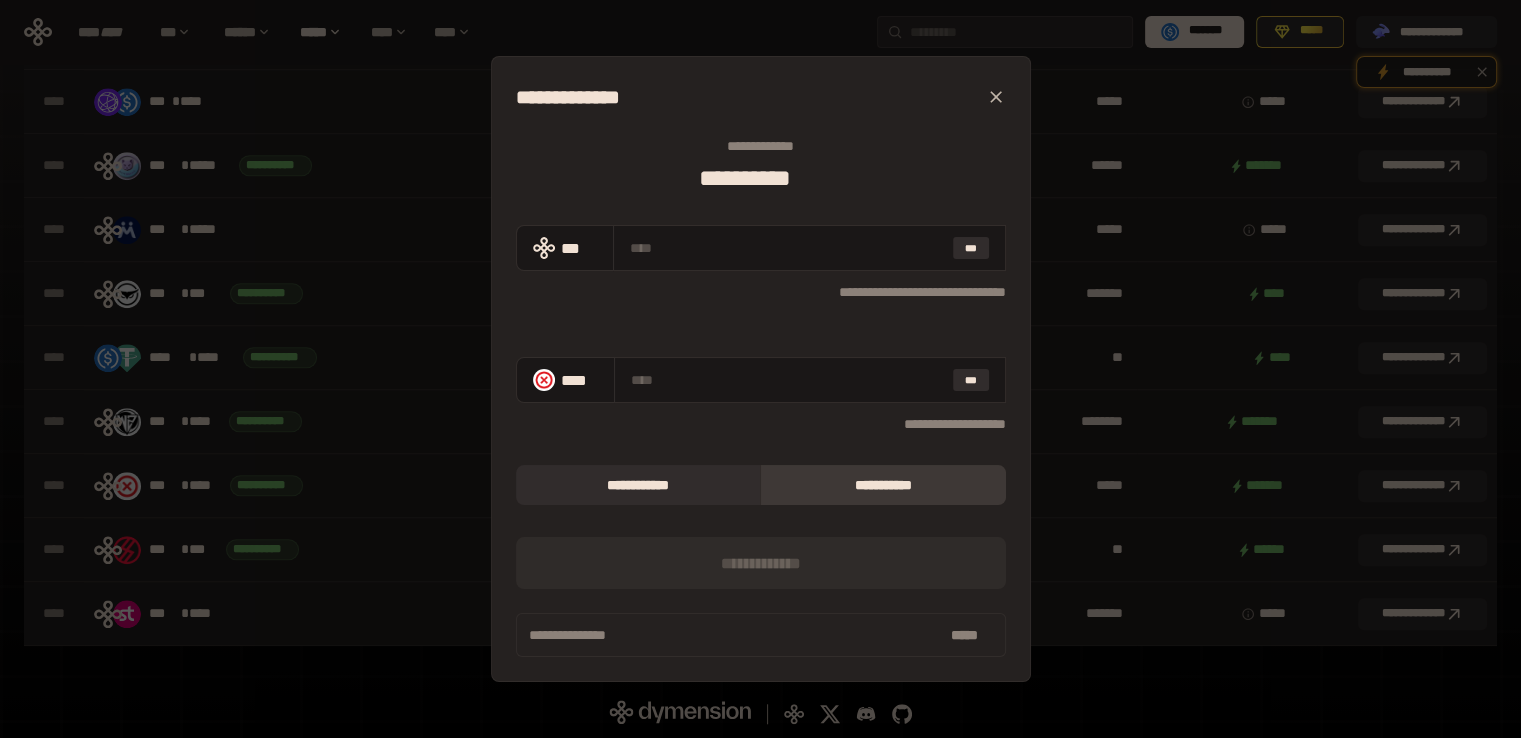 click 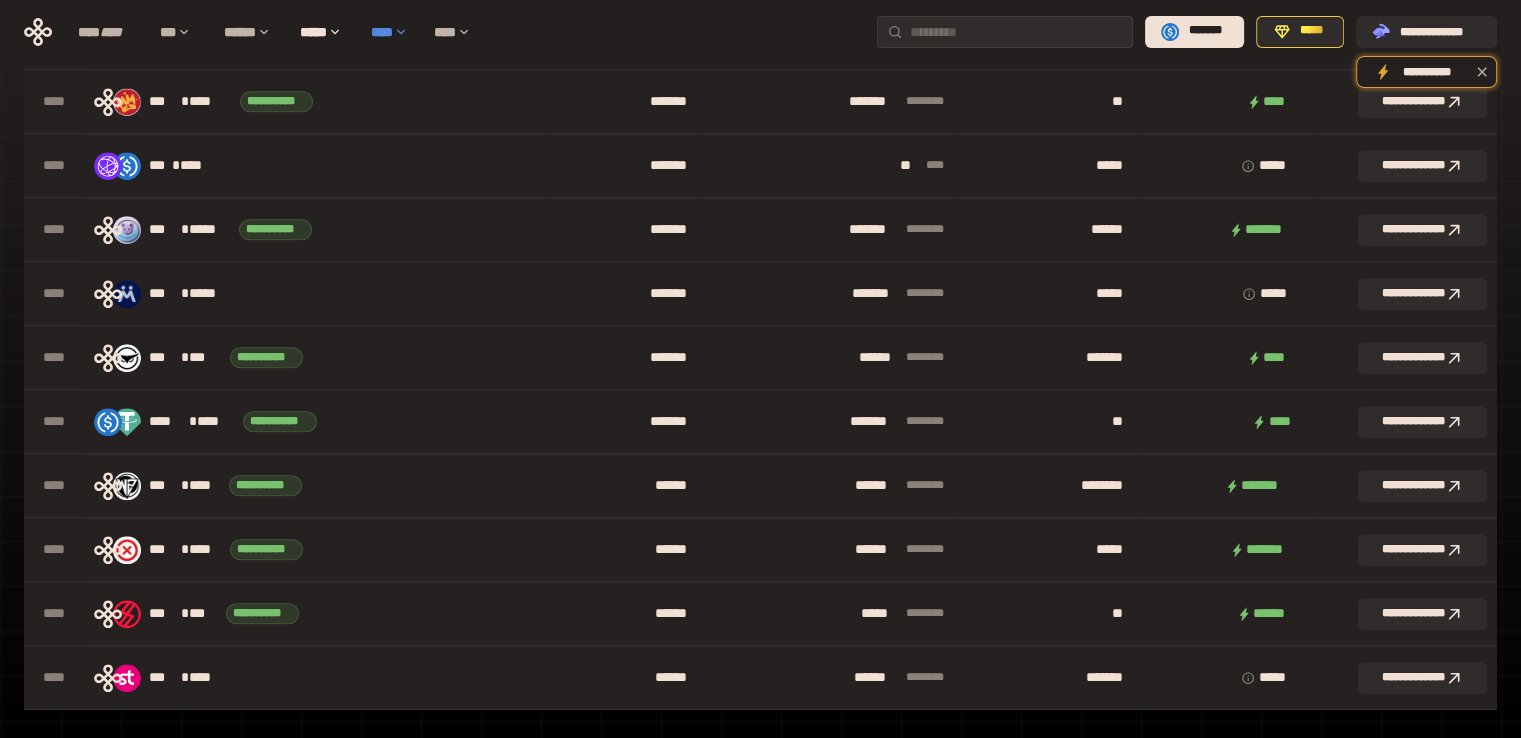 scroll, scrollTop: 1400, scrollLeft: 0, axis: vertical 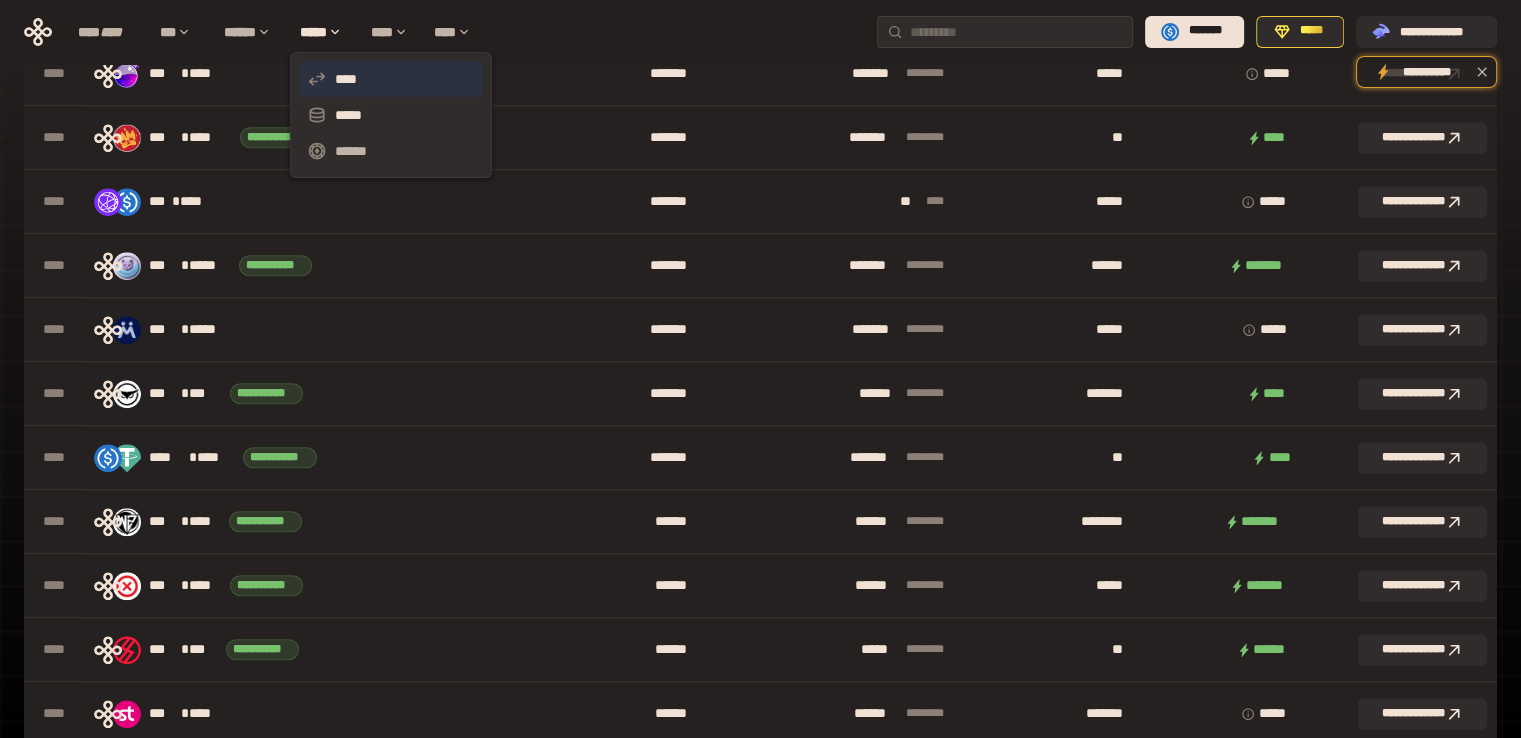 click on "****" at bounding box center (391, 79) 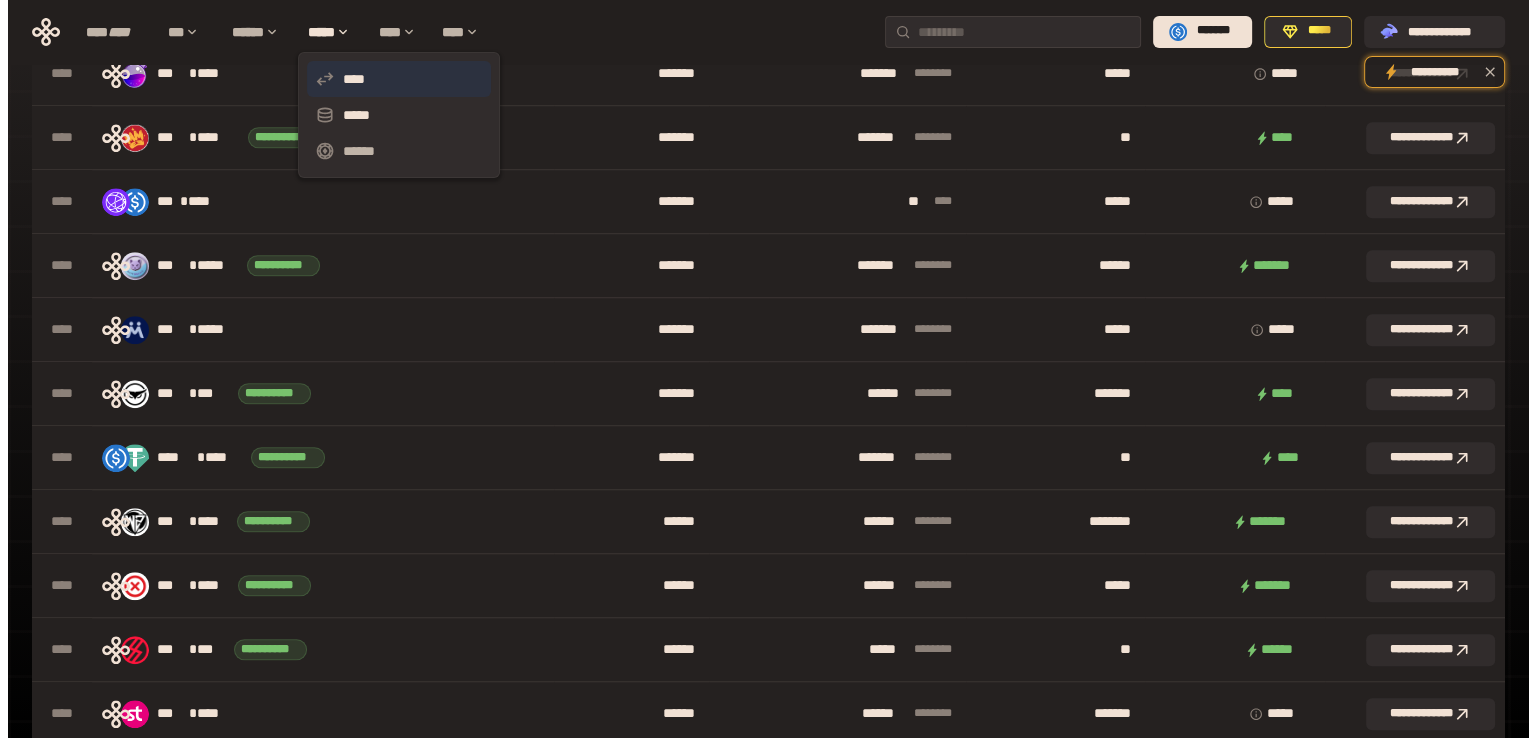 scroll, scrollTop: 0, scrollLeft: 0, axis: both 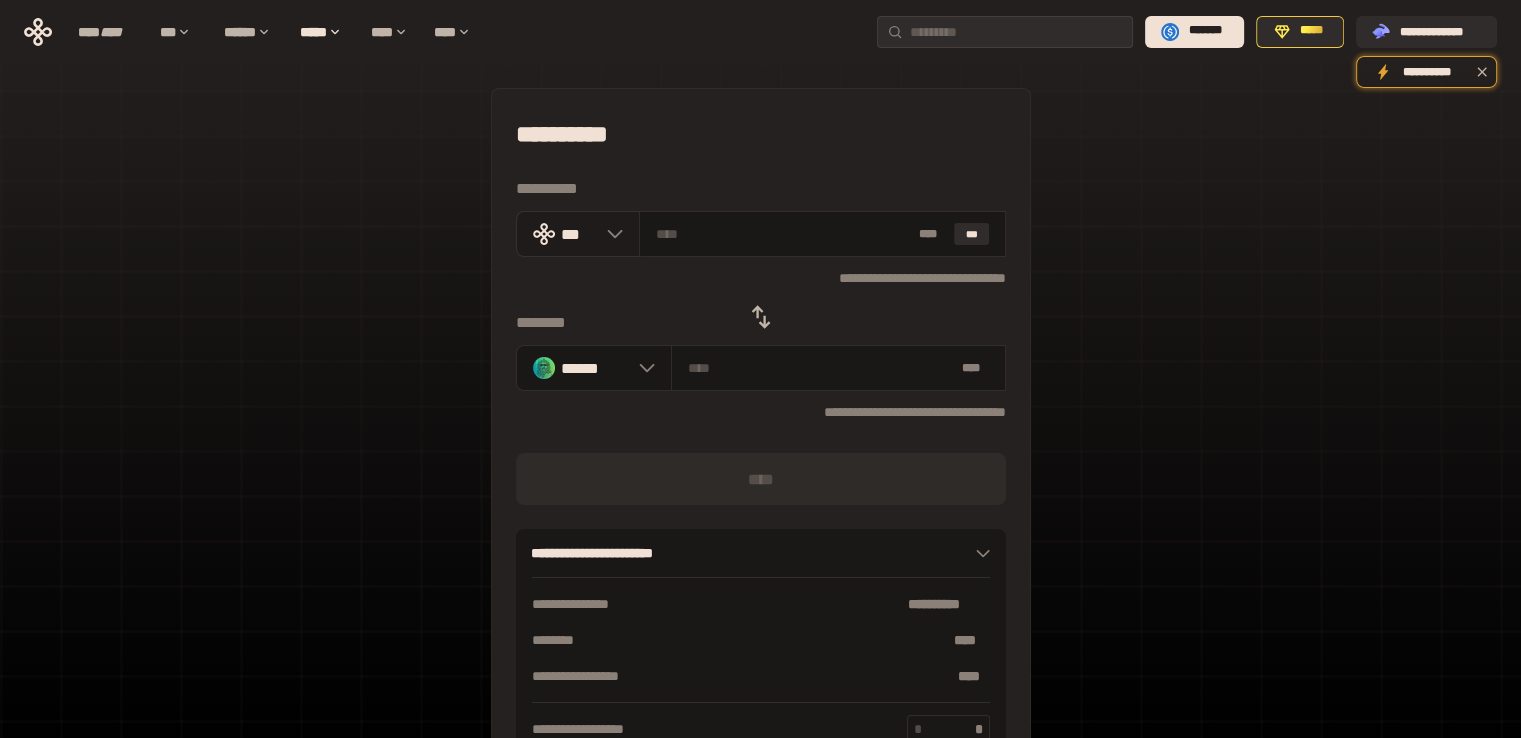 click on "***" at bounding box center [579, 233] 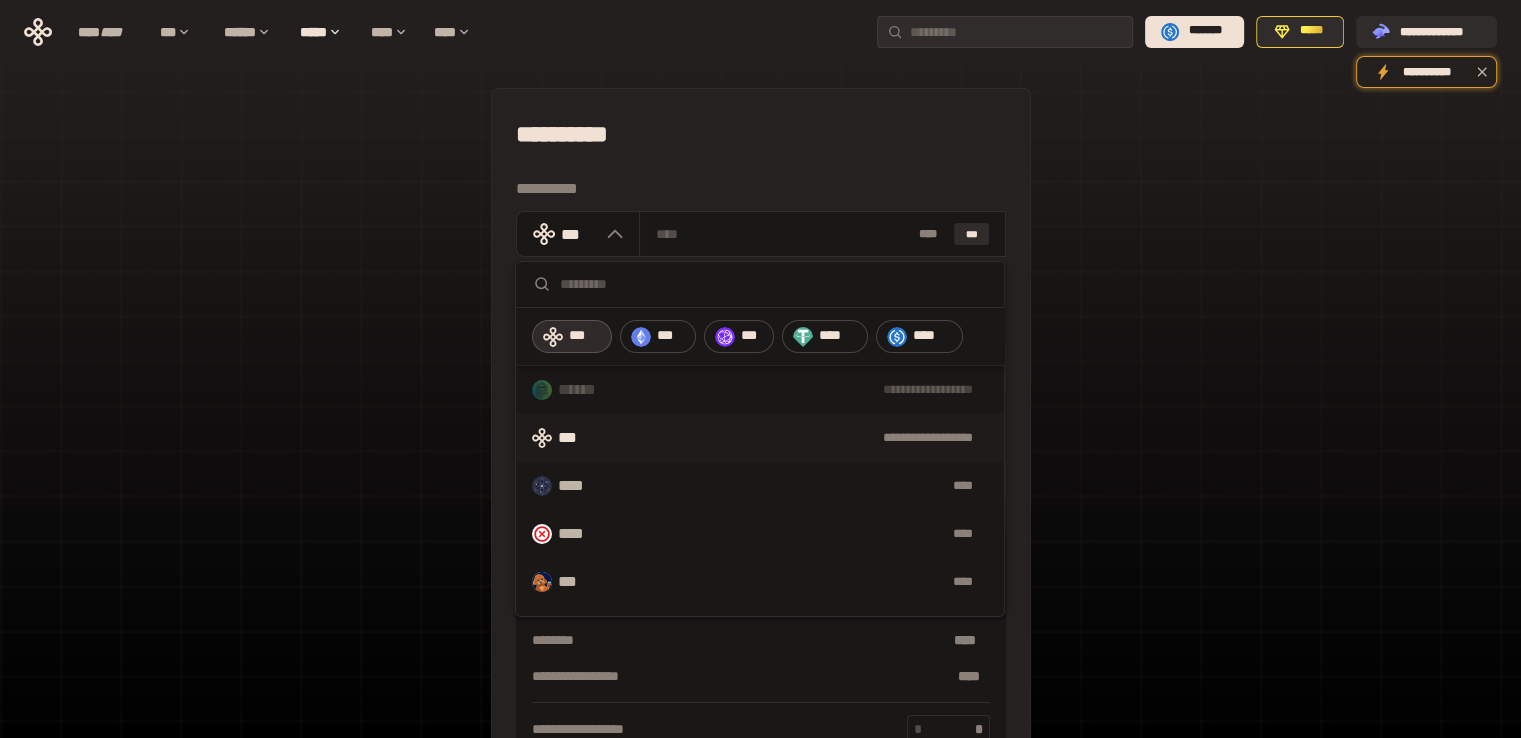 click on "**********" at bounding box center (760, 444) 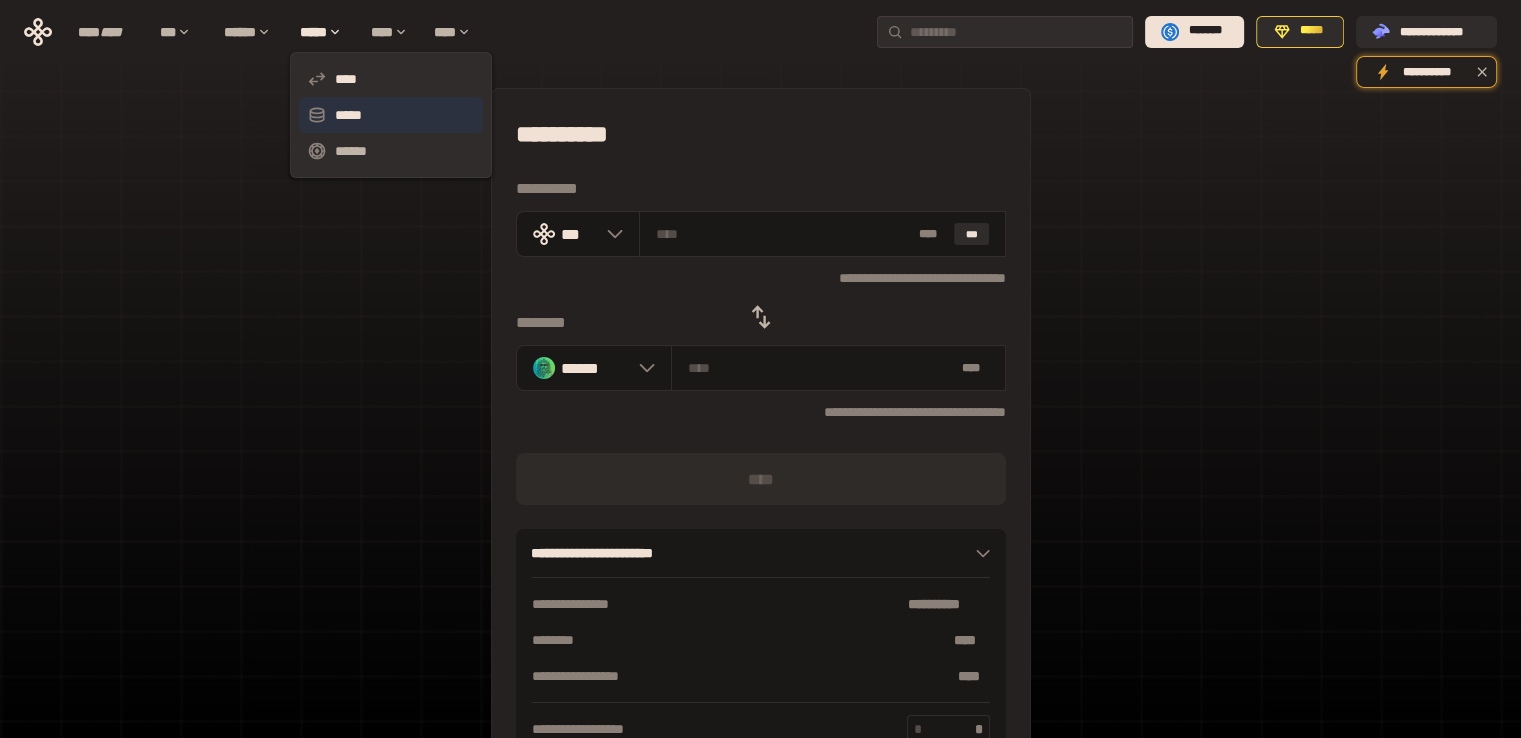 click on "*****" at bounding box center [391, 115] 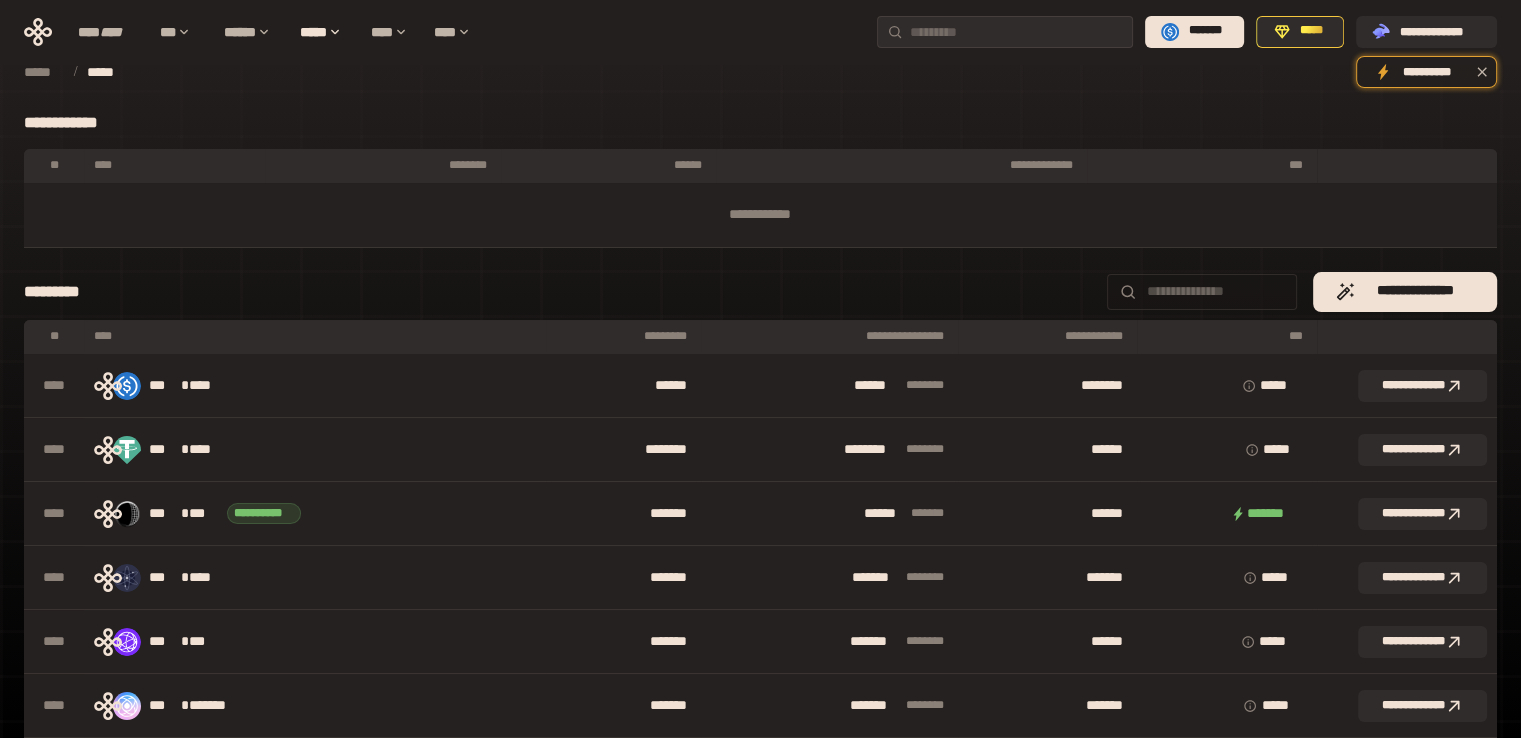 click at bounding box center [1216, 291] 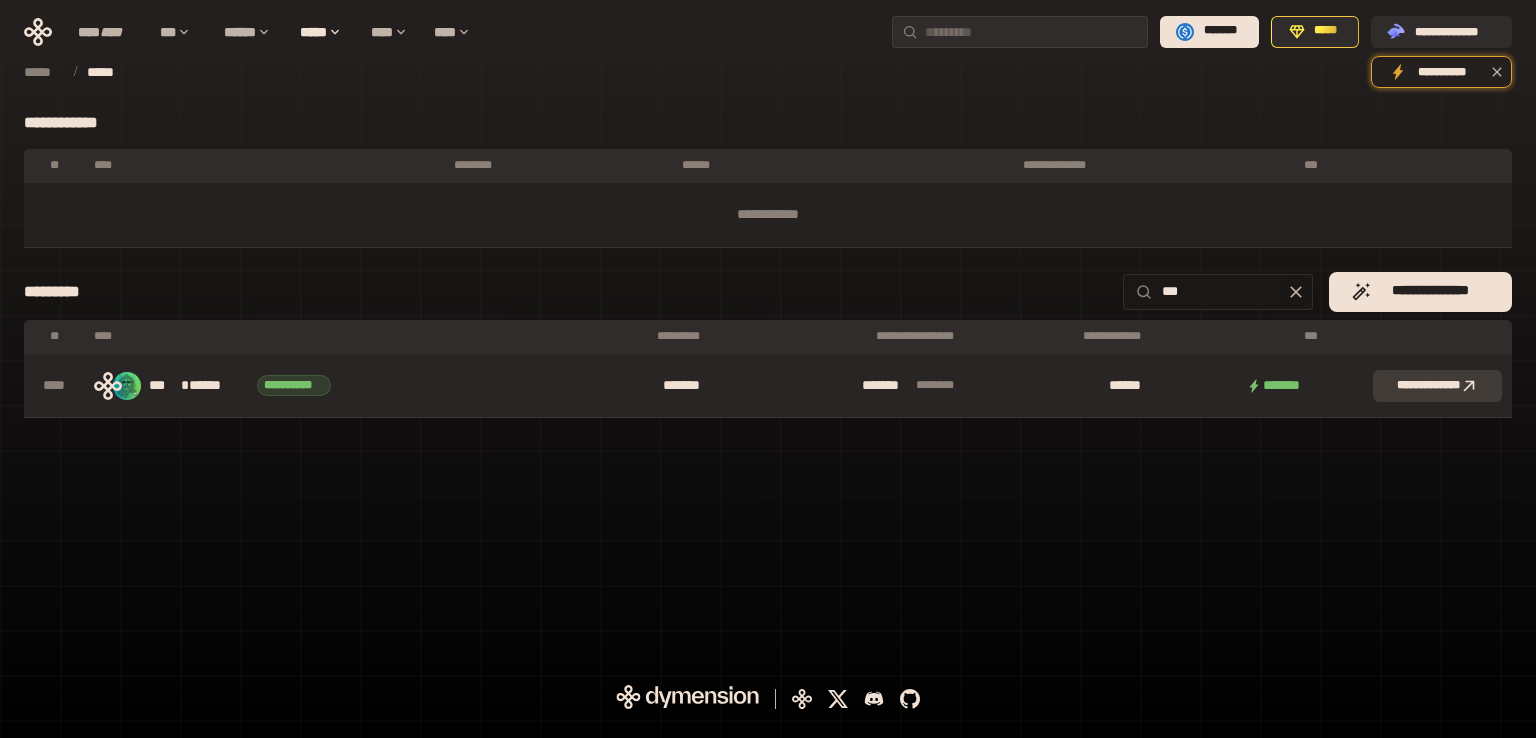 type on "***" 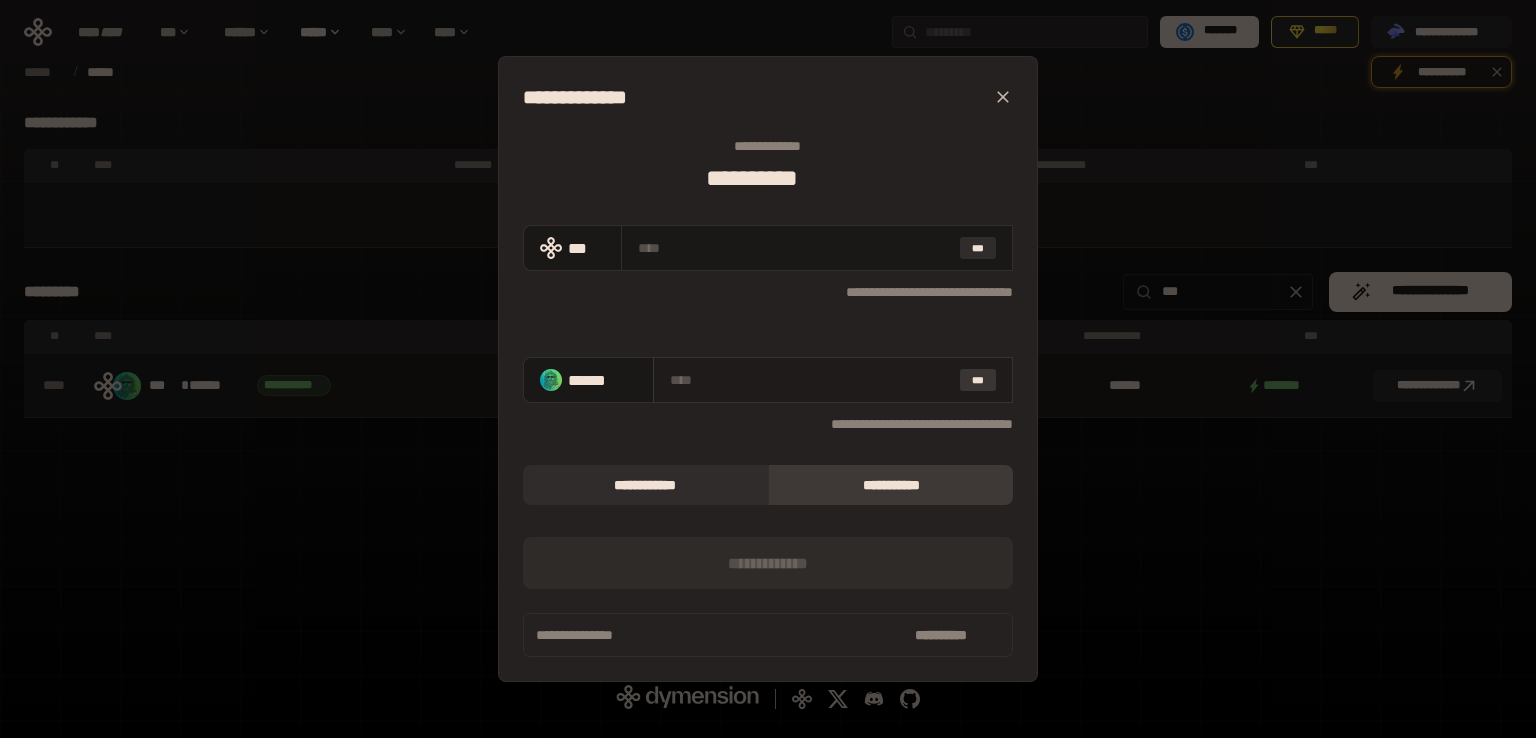 click on "***" at bounding box center (978, 380) 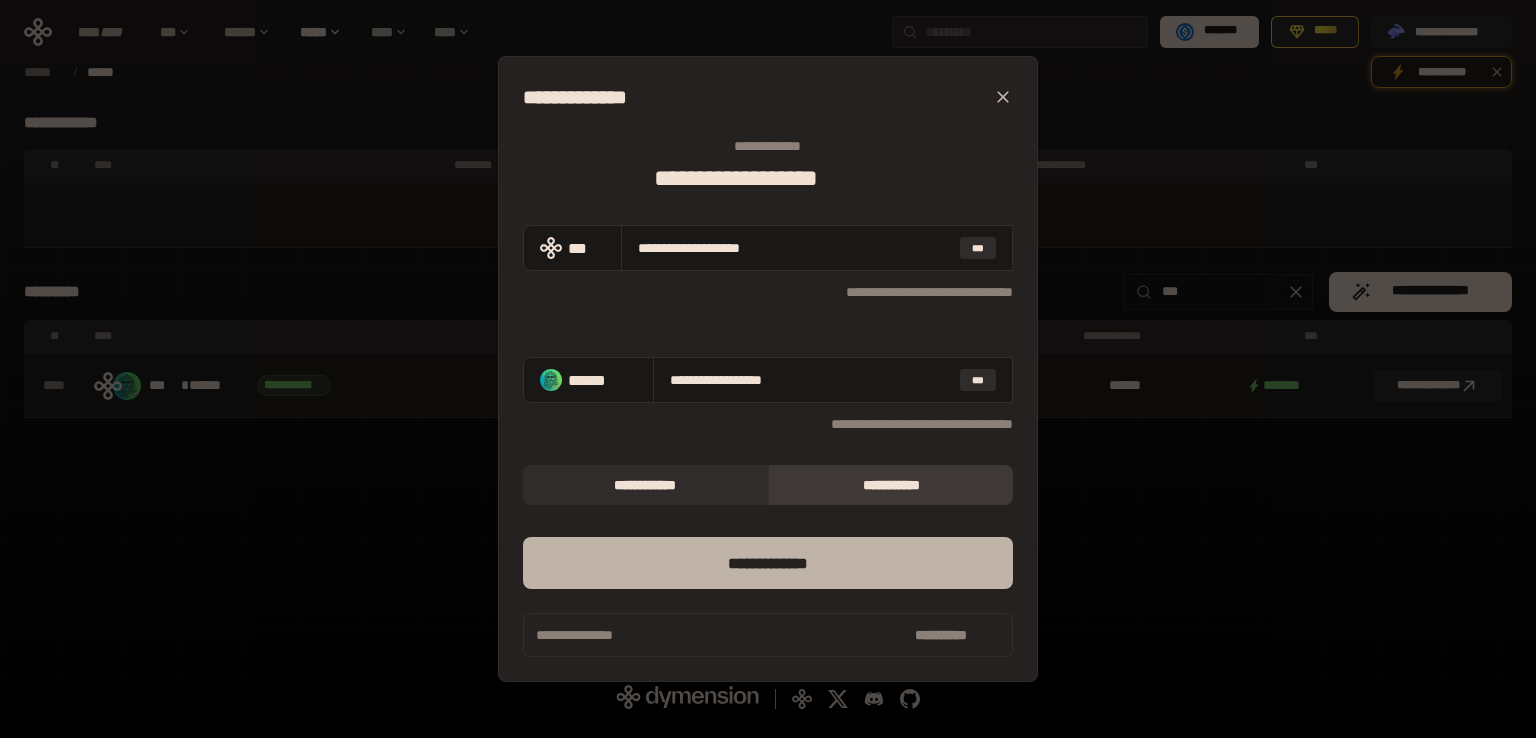click on "*** *********" at bounding box center (768, 563) 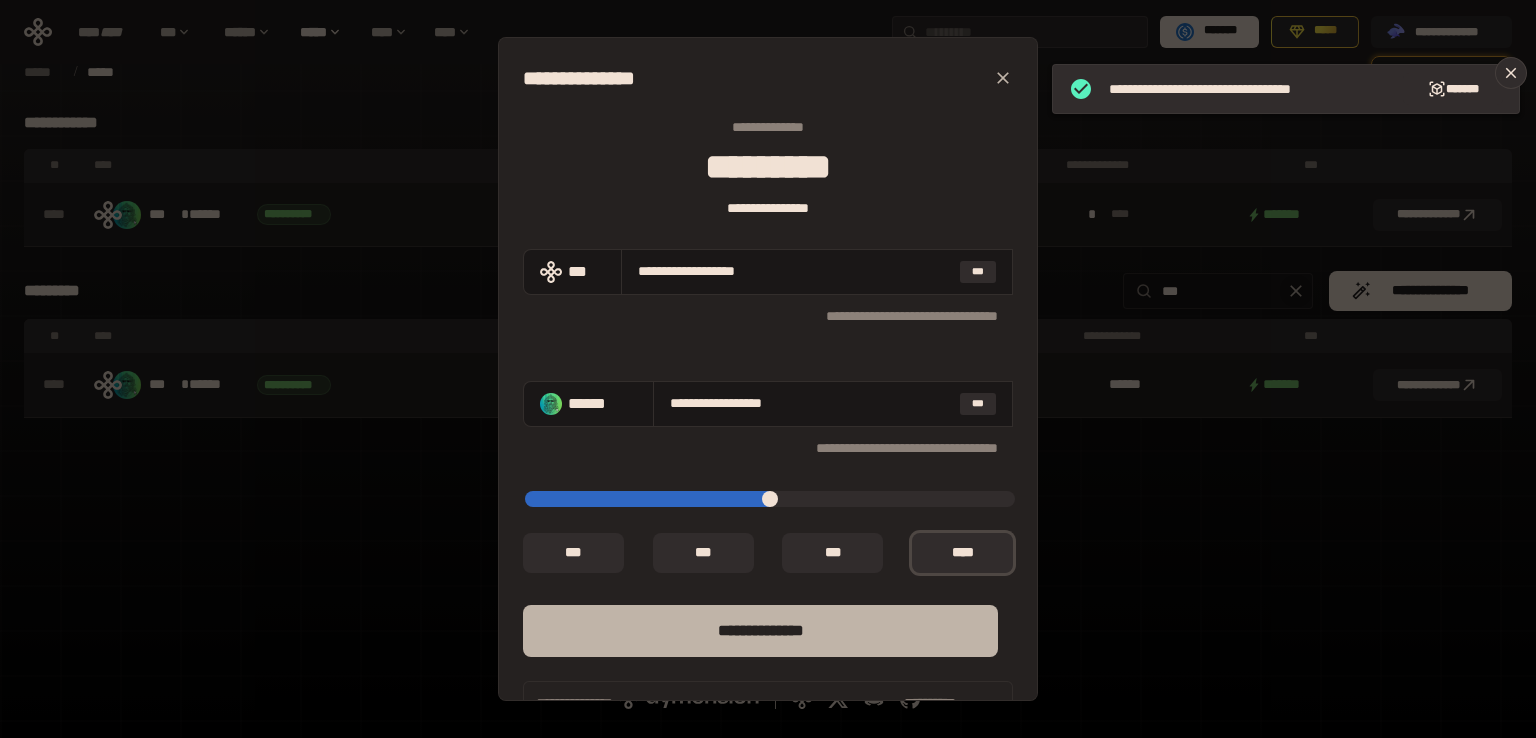 click on "**** *********" at bounding box center (760, 631) 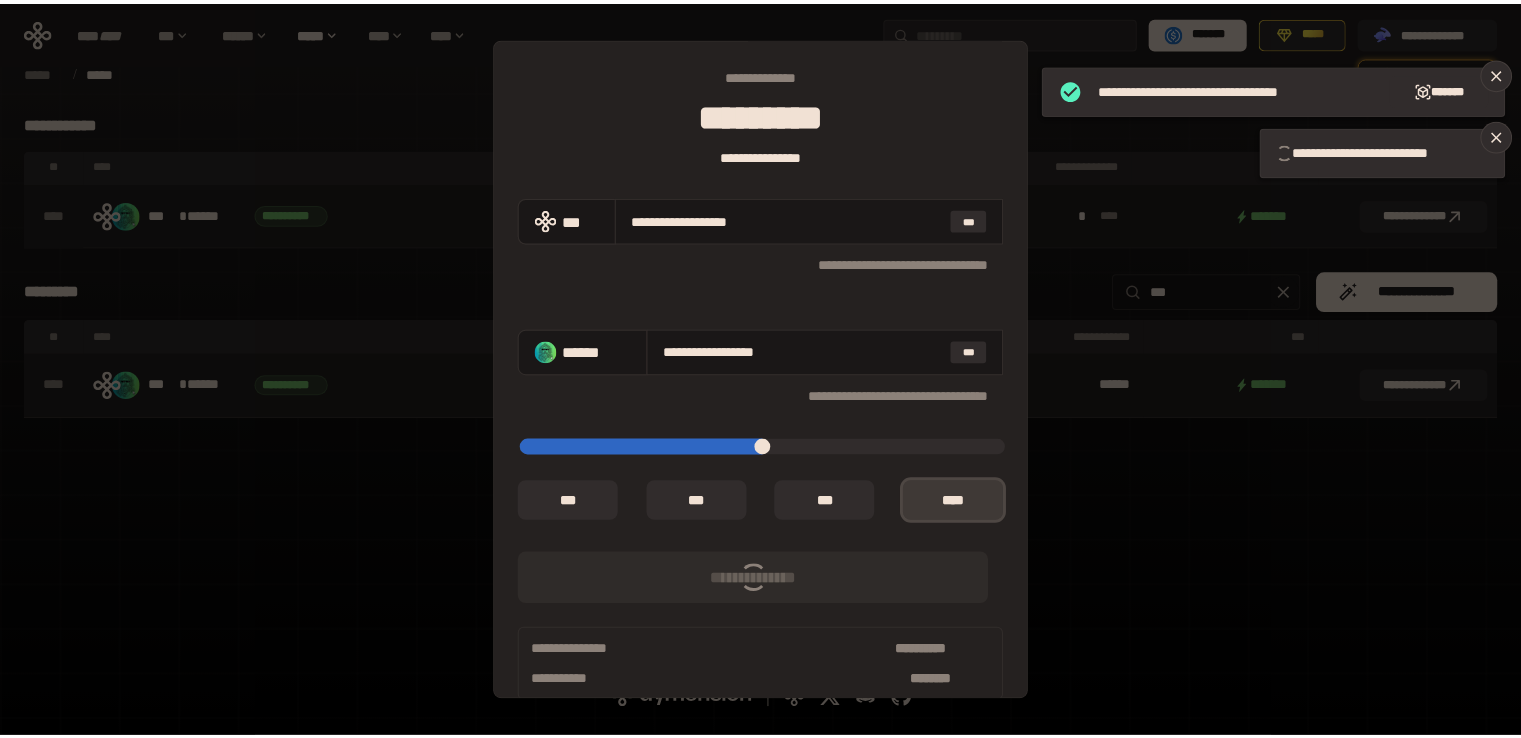 scroll, scrollTop: 78, scrollLeft: 0, axis: vertical 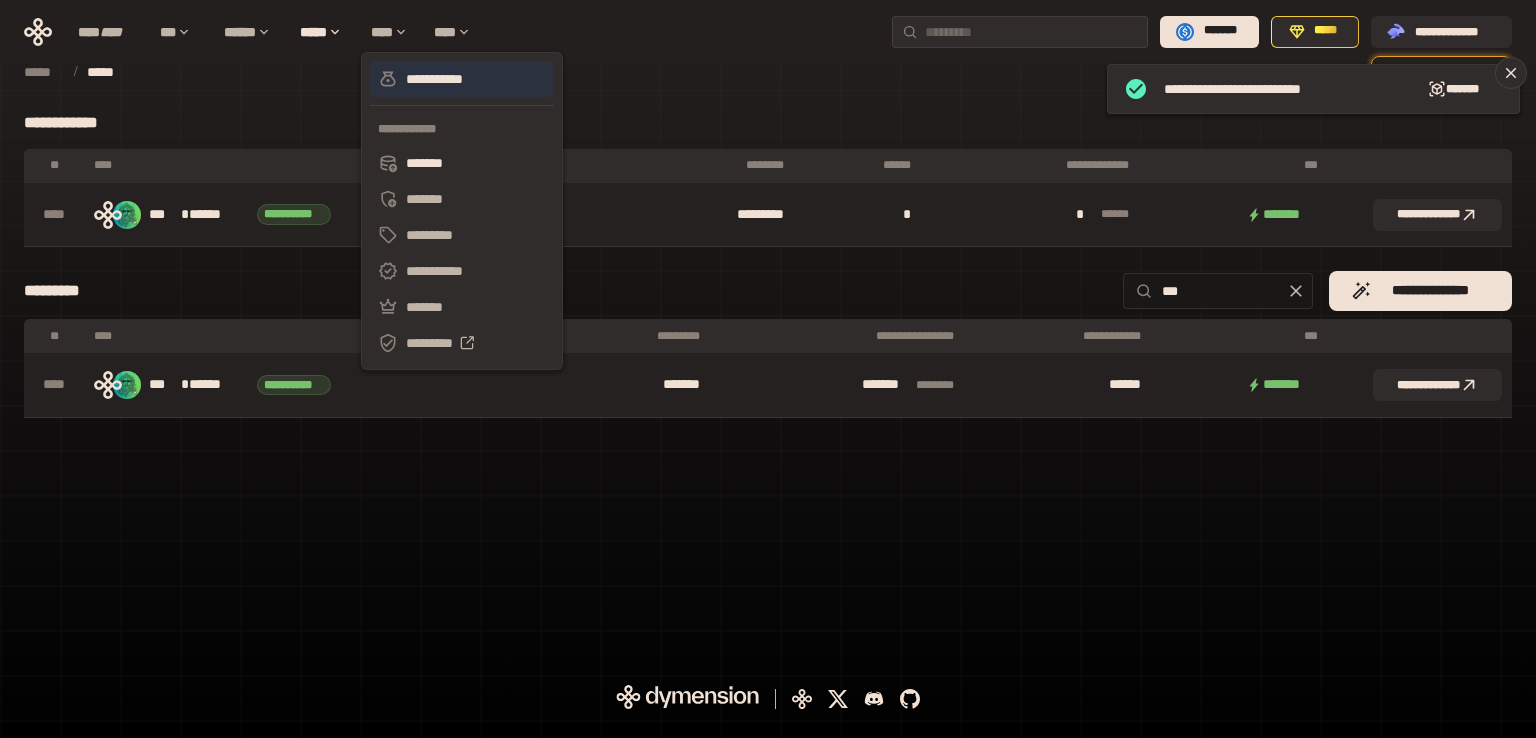 click on "**********" at bounding box center (462, 79) 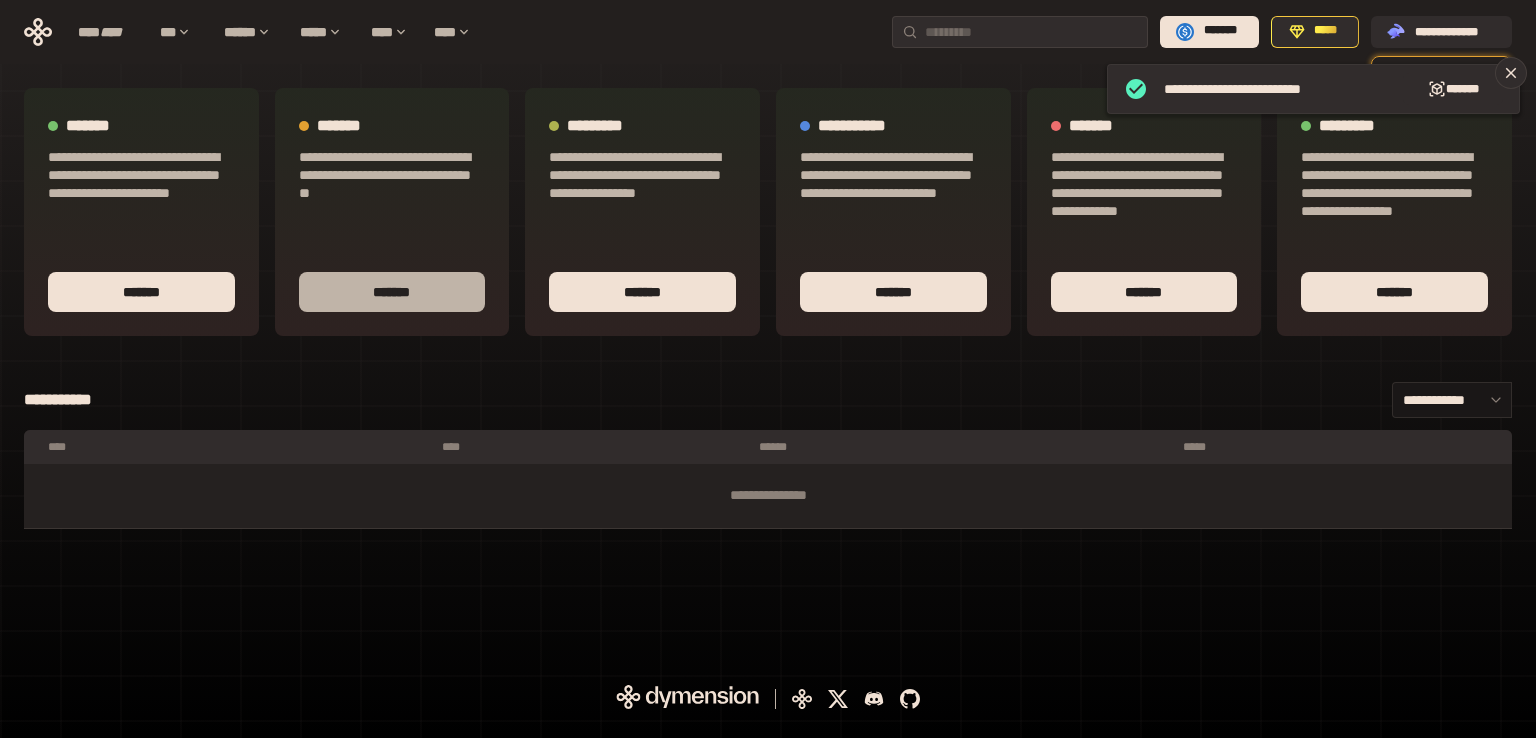 click on "*******" at bounding box center (392, 292) 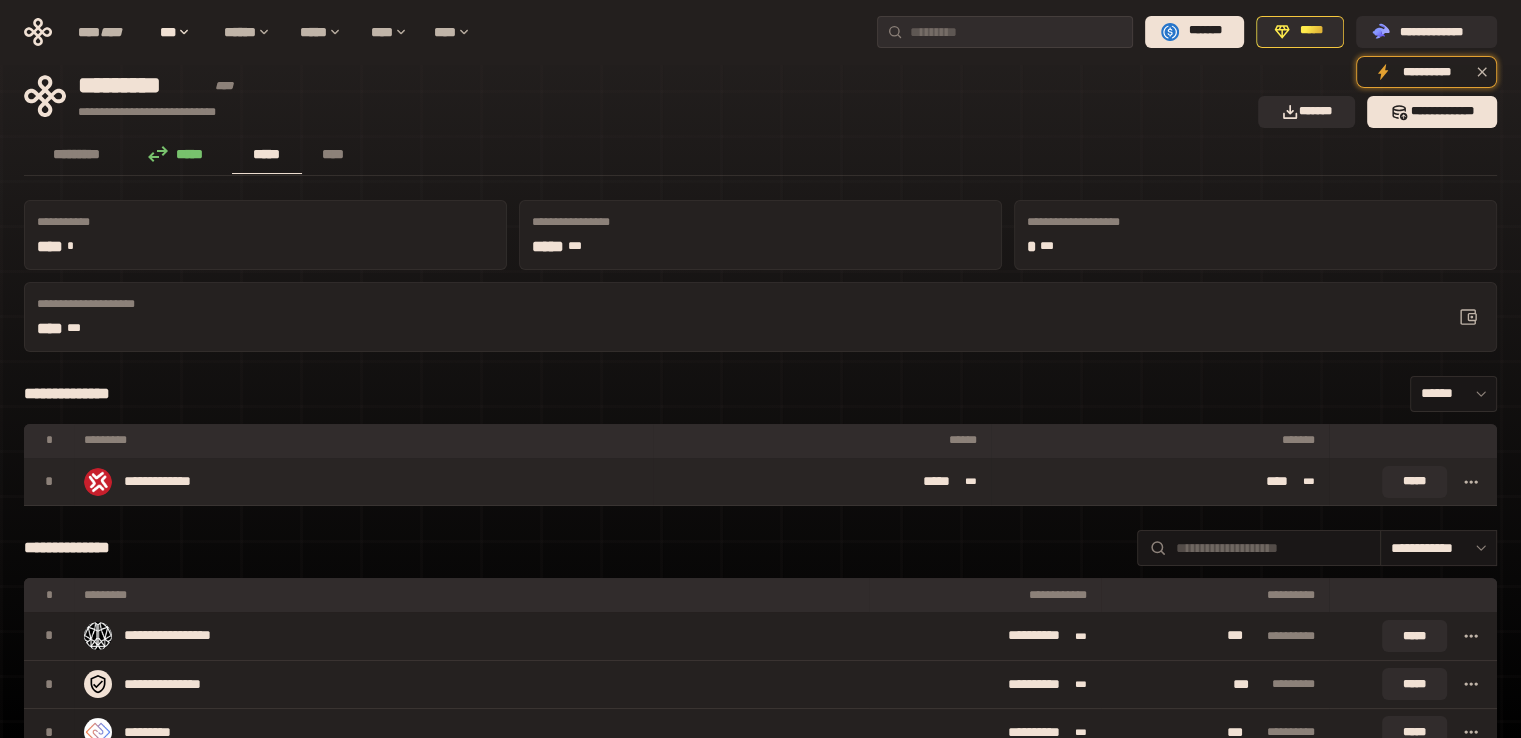 click 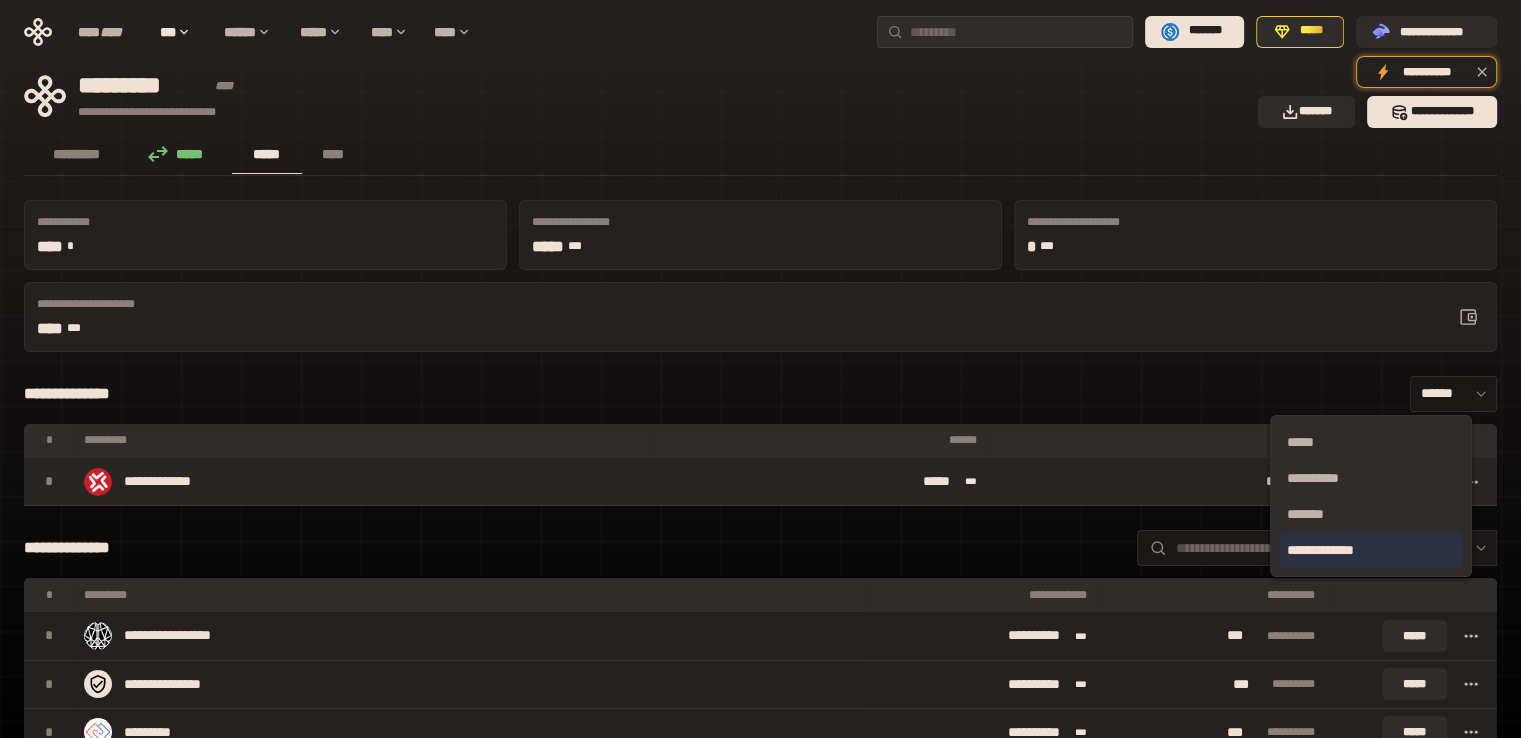 click on "**********" at bounding box center [1371, 550] 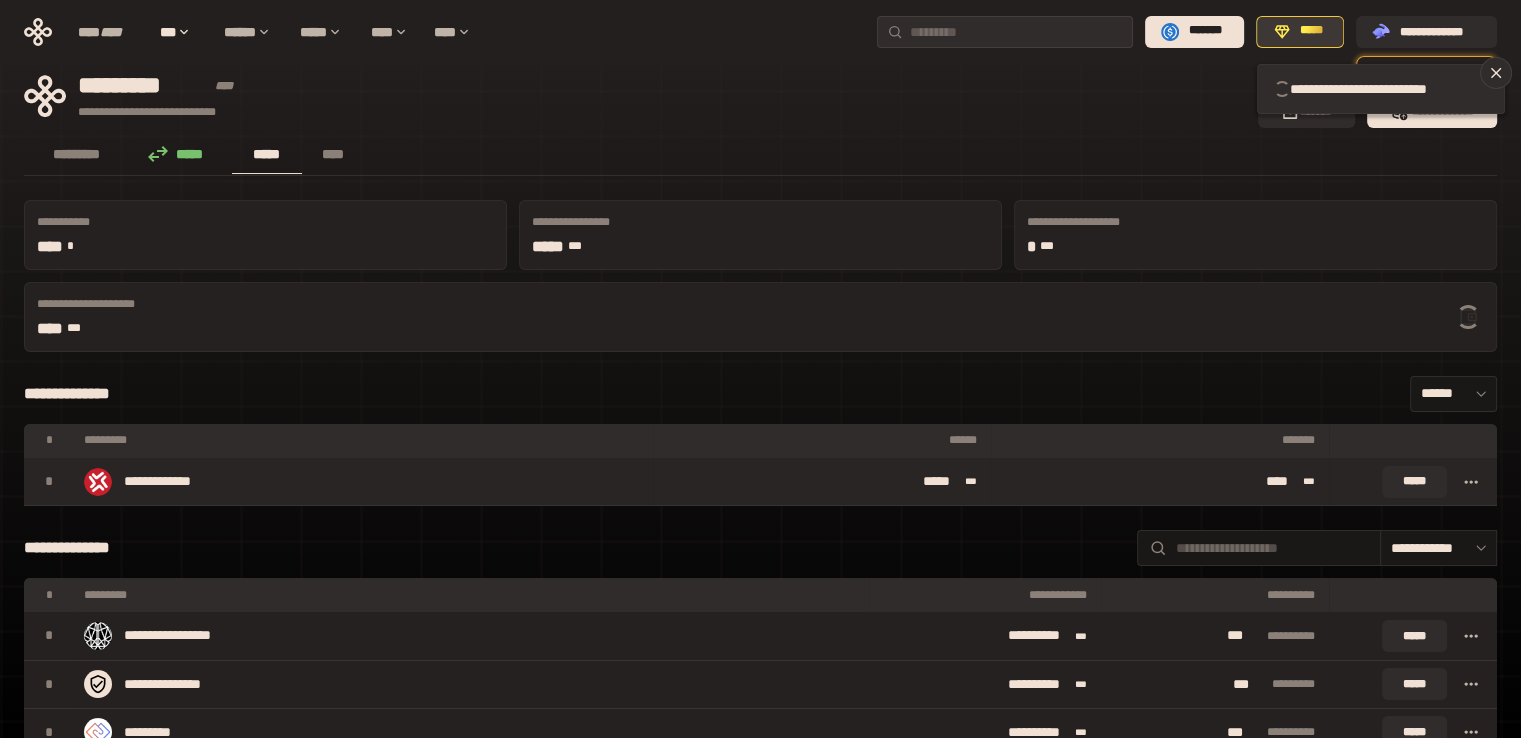 click on "*****" at bounding box center (1311, 31) 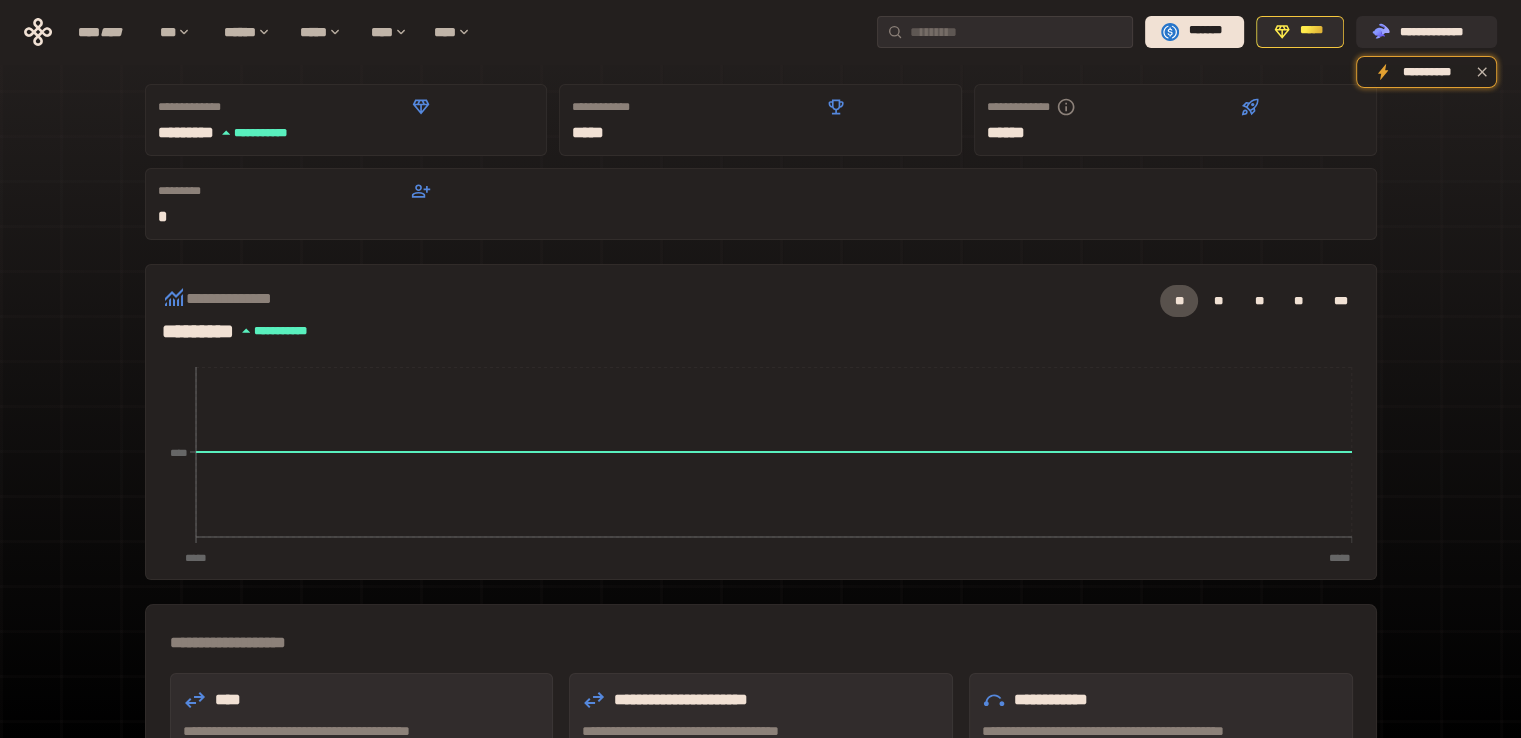 scroll, scrollTop: 0, scrollLeft: 0, axis: both 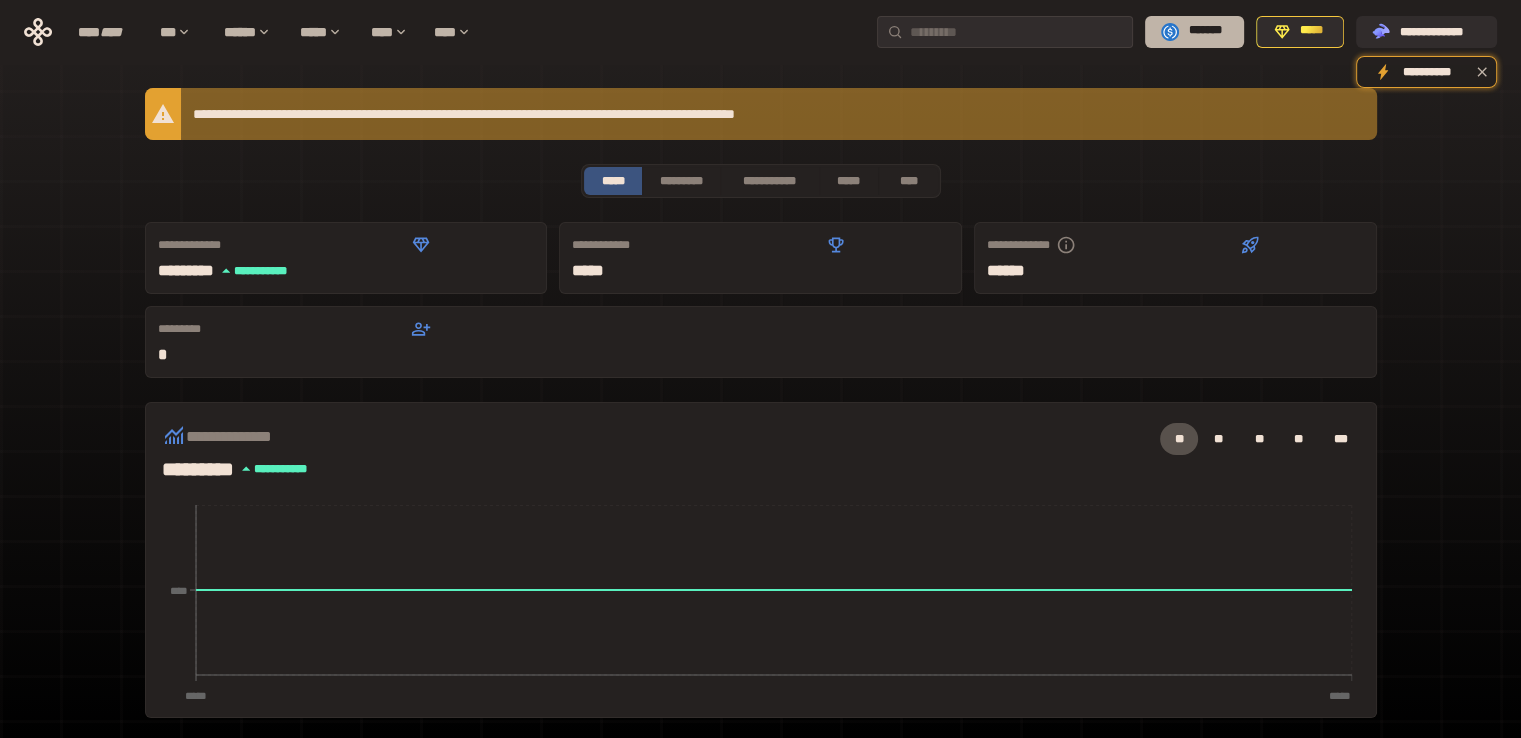 click on "*******" at bounding box center (1194, 32) 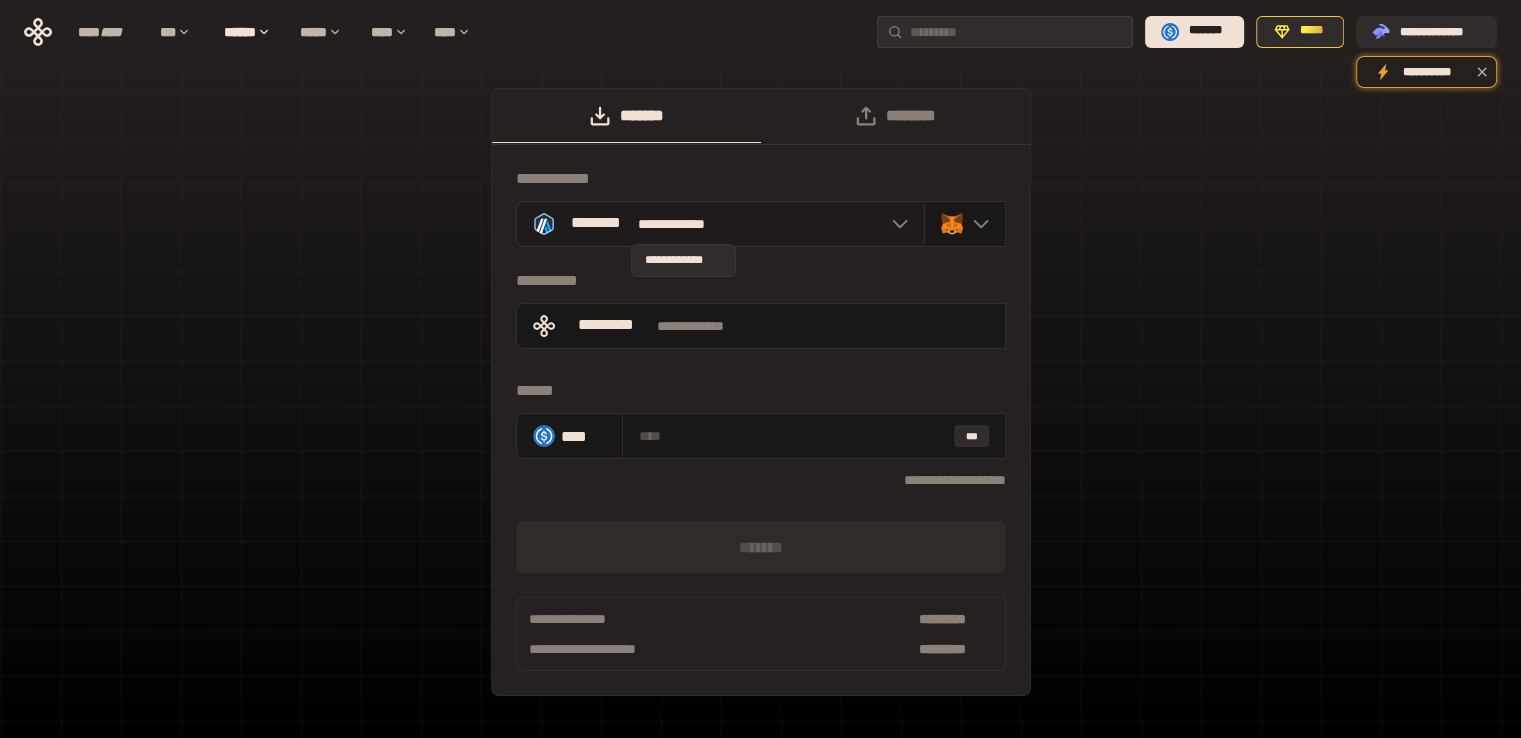 click on "**********" at bounding box center (684, 224) 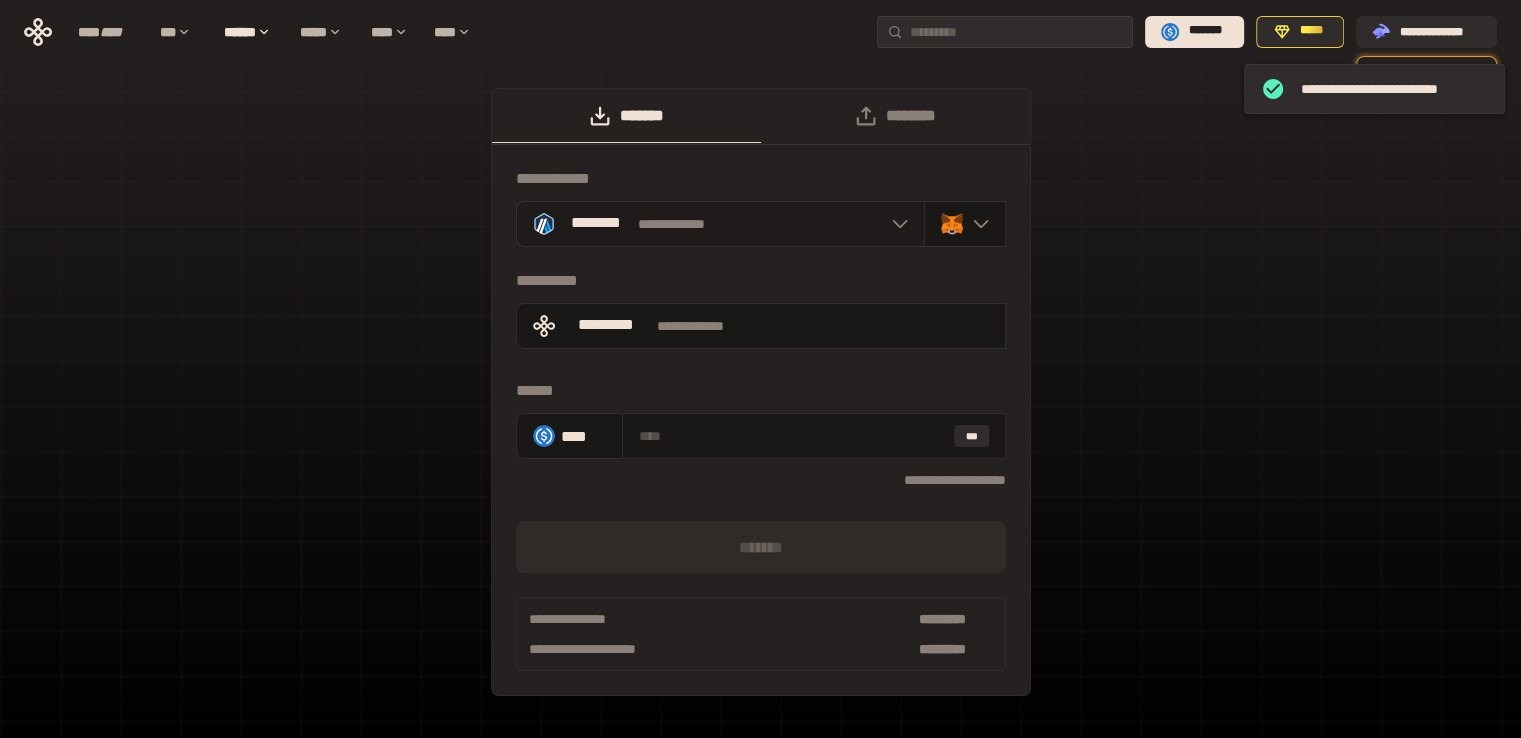 click on "**********" at bounding box center [720, 224] 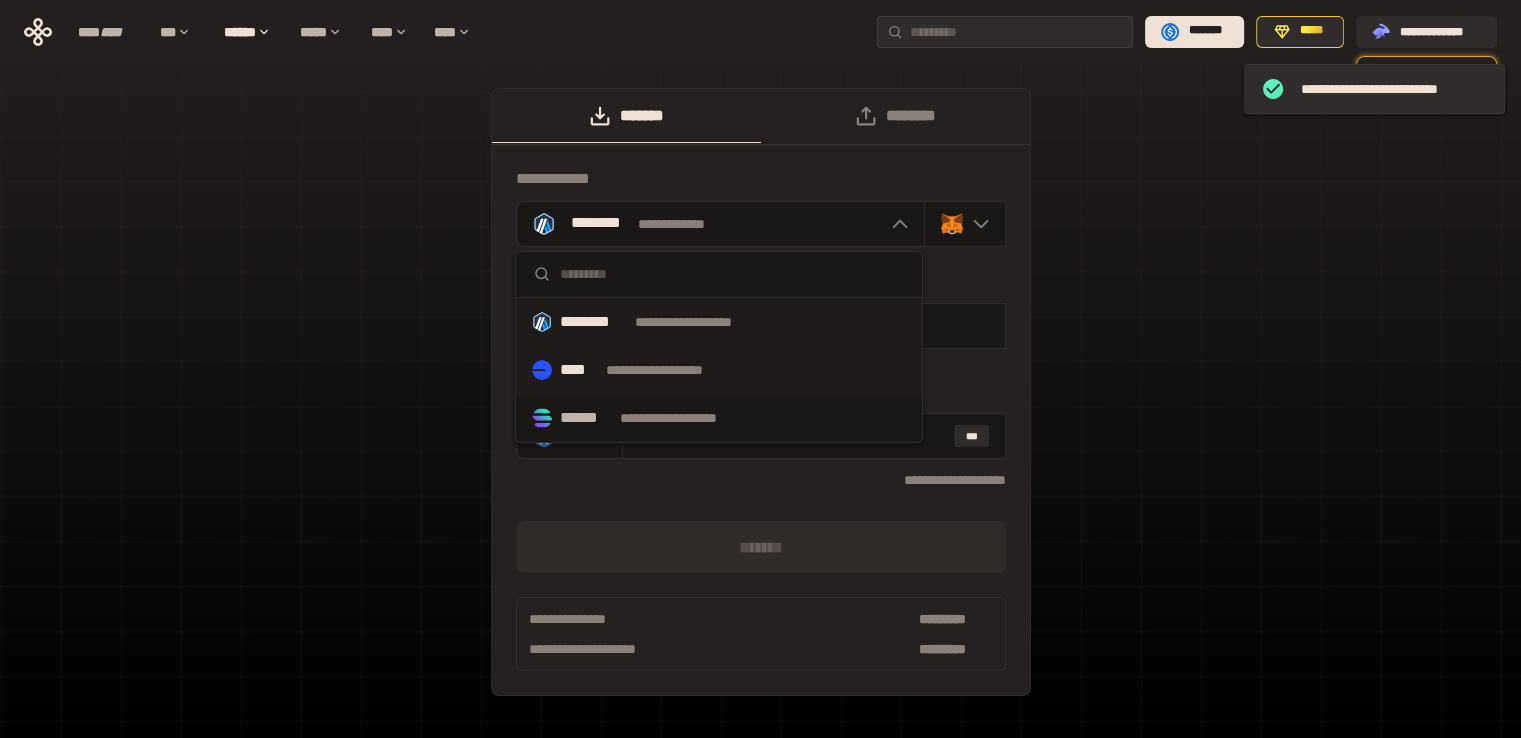 click on "**********" at bounding box center (719, 370) 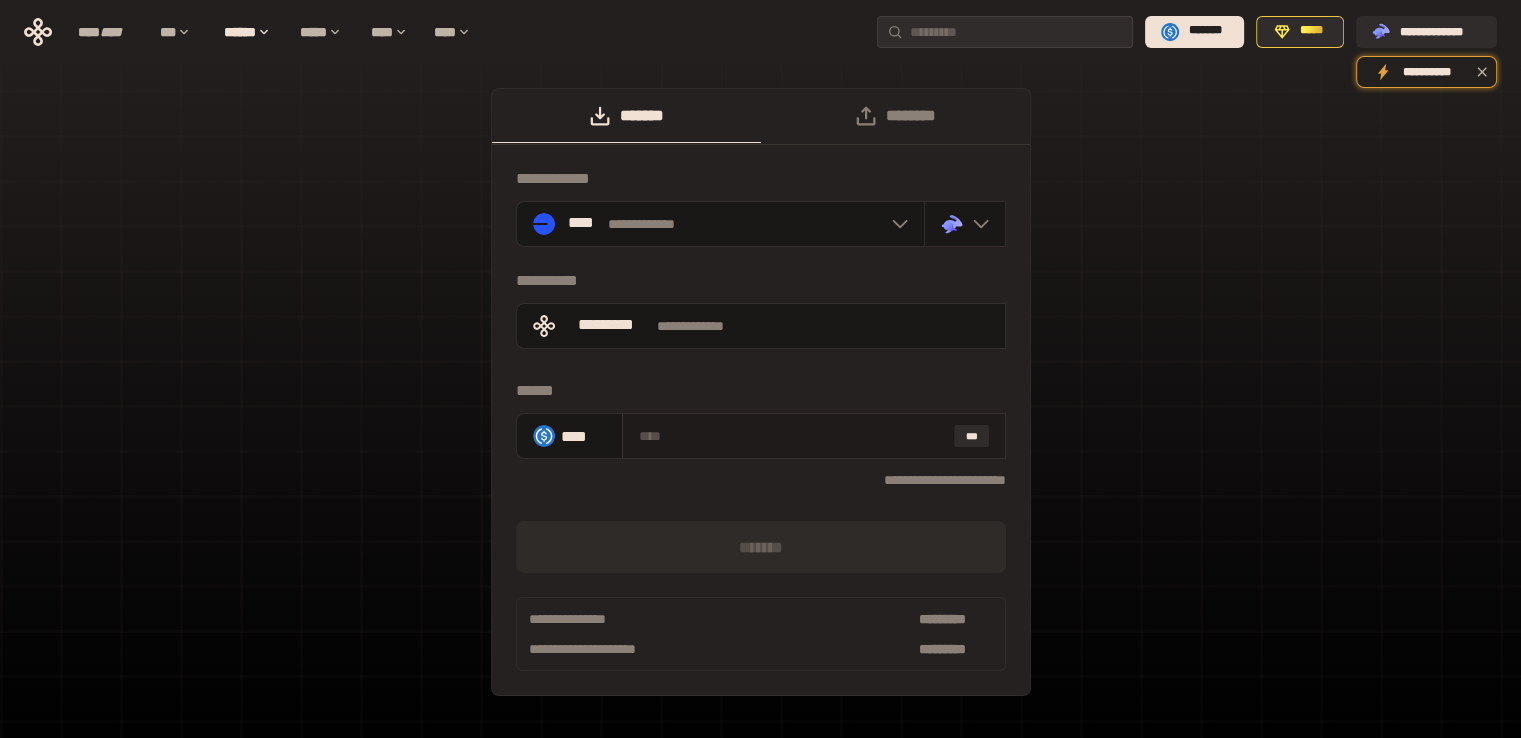 click at bounding box center (792, 436) 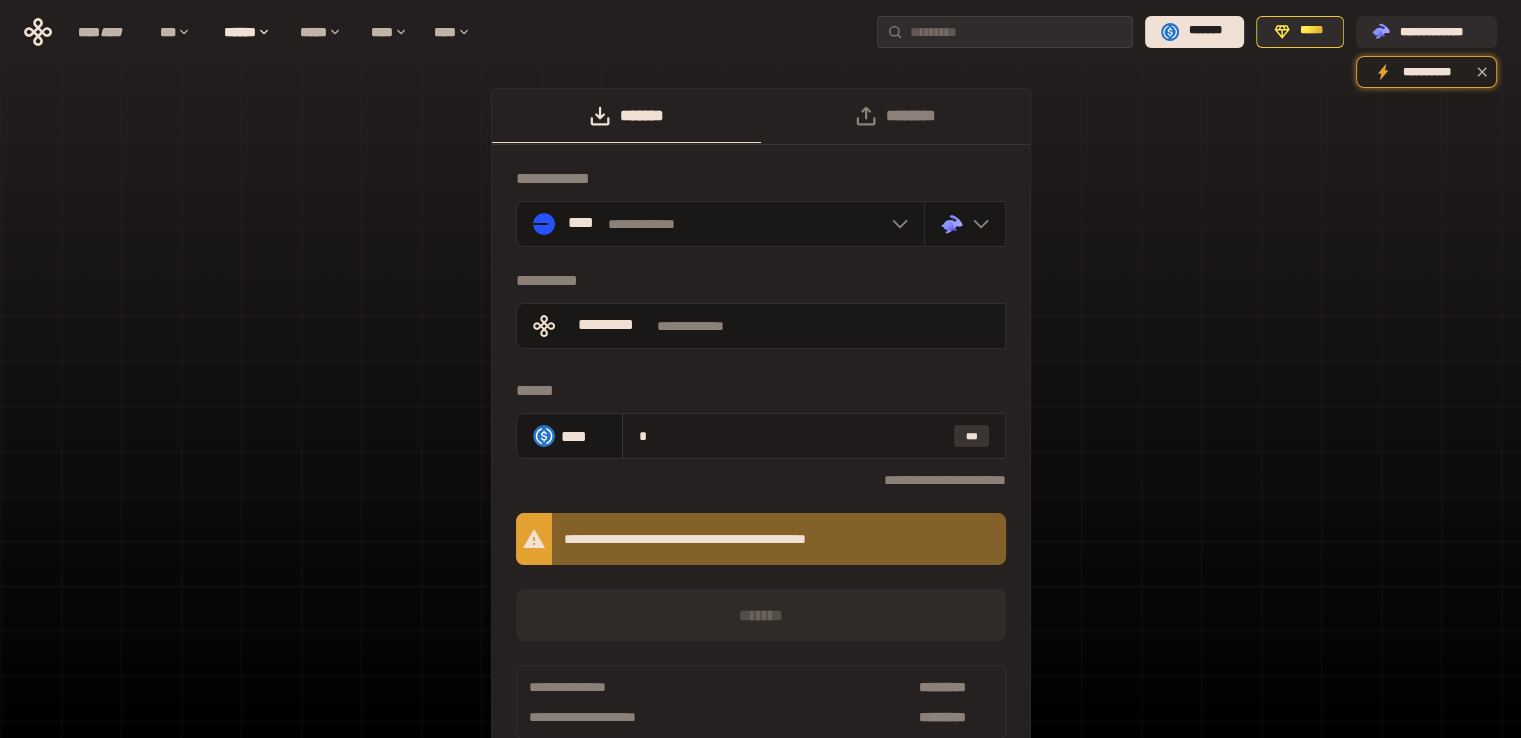 click on "***" at bounding box center [972, 436] 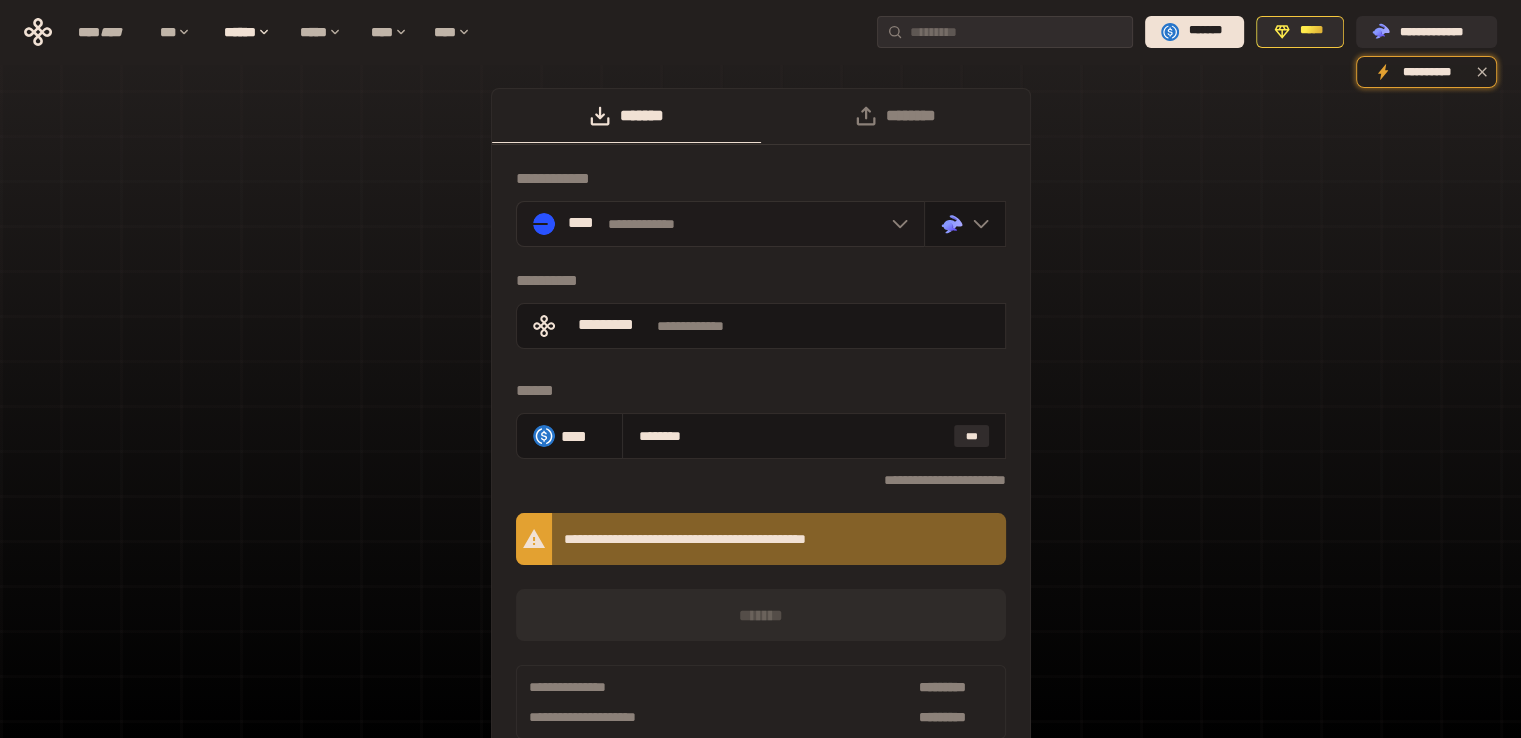 click on "**********" at bounding box center (720, 224) 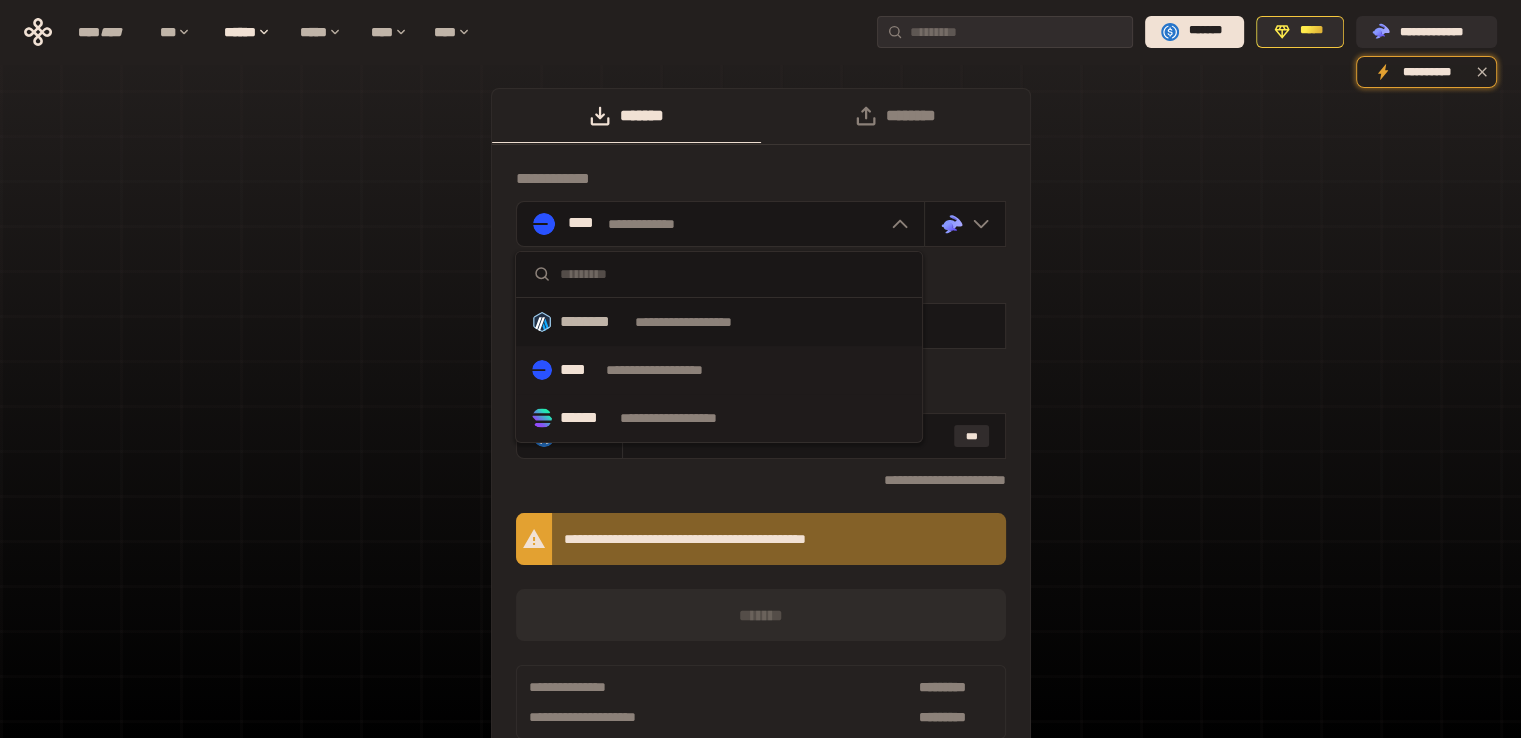 click on "**********" at bounding box center [719, 418] 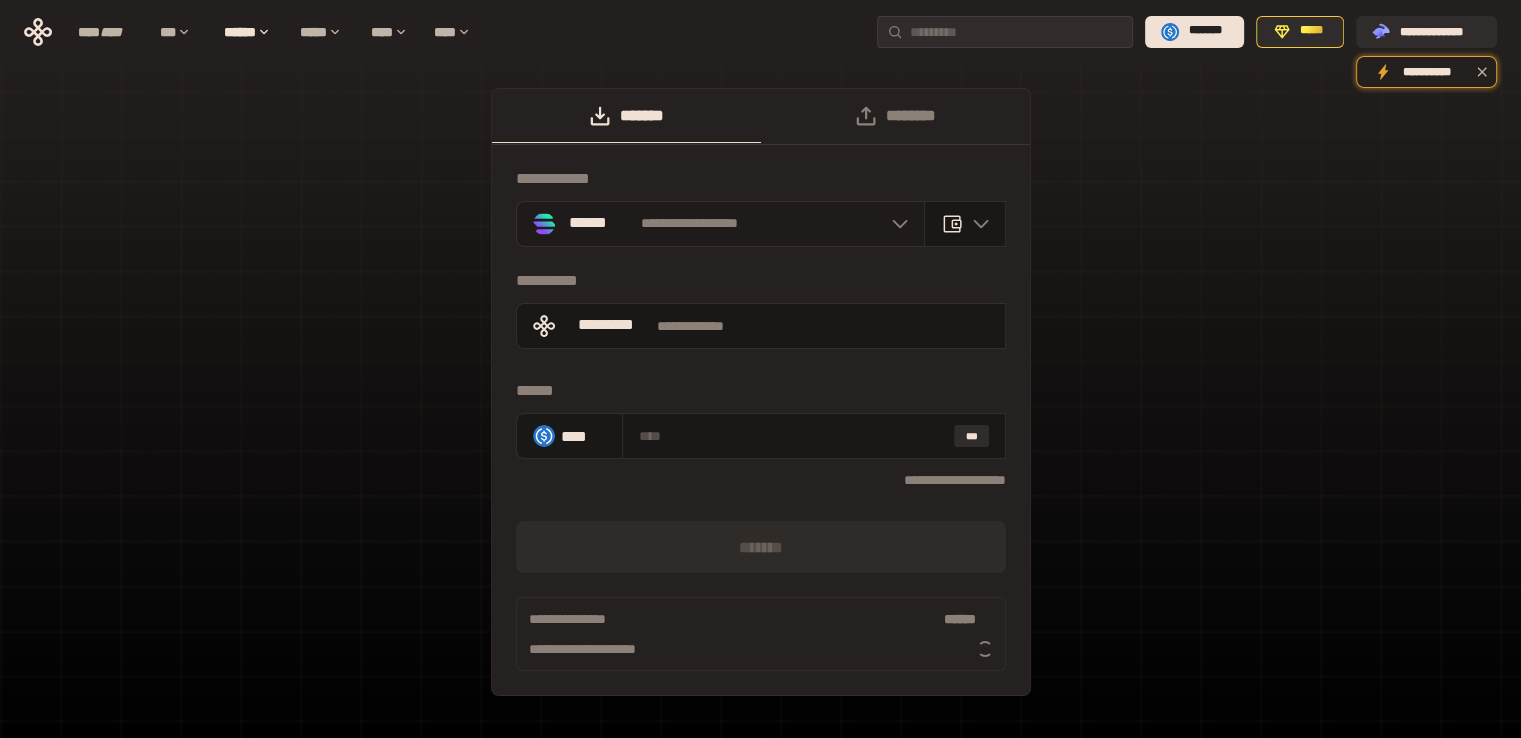 click on "**********" at bounding box center (720, 224) 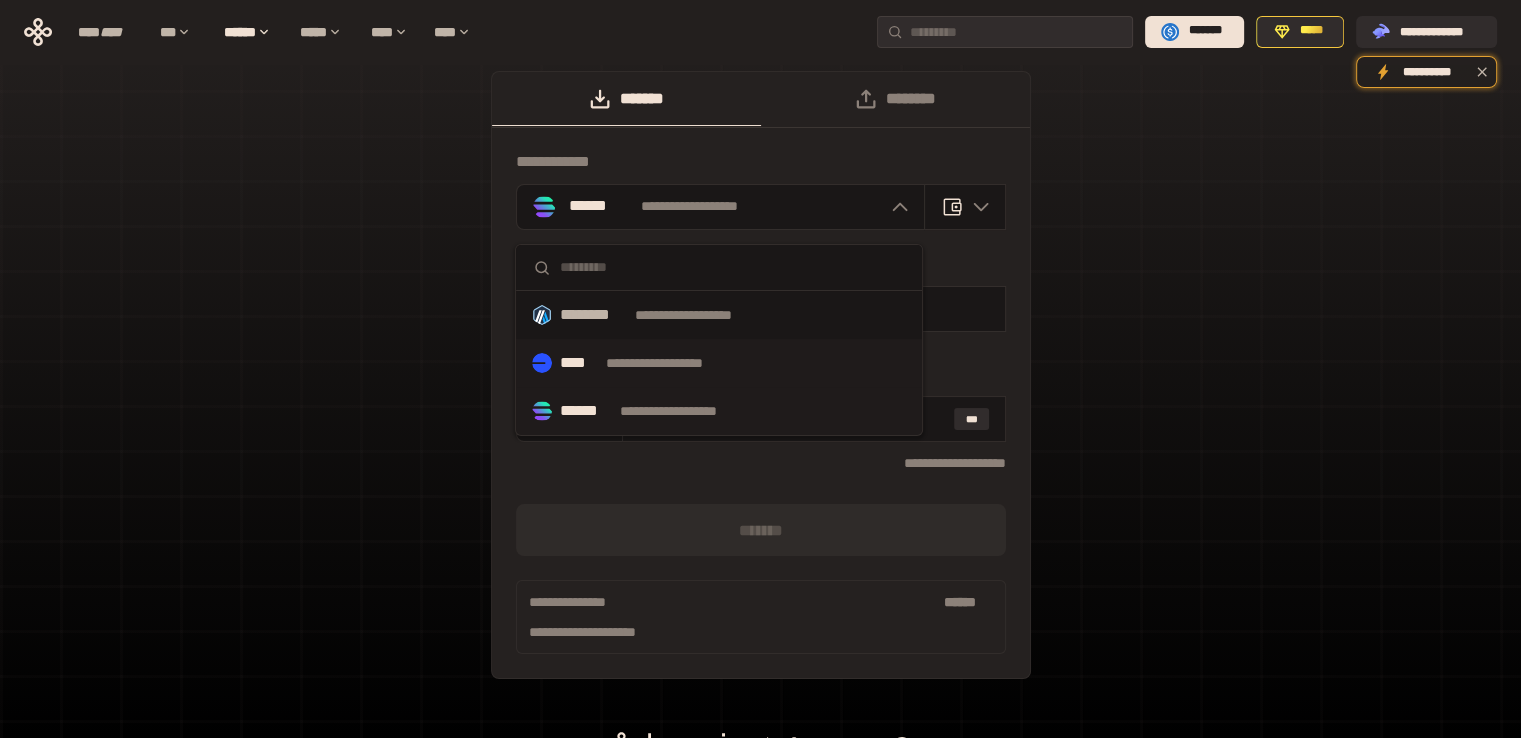 scroll, scrollTop: 0, scrollLeft: 0, axis: both 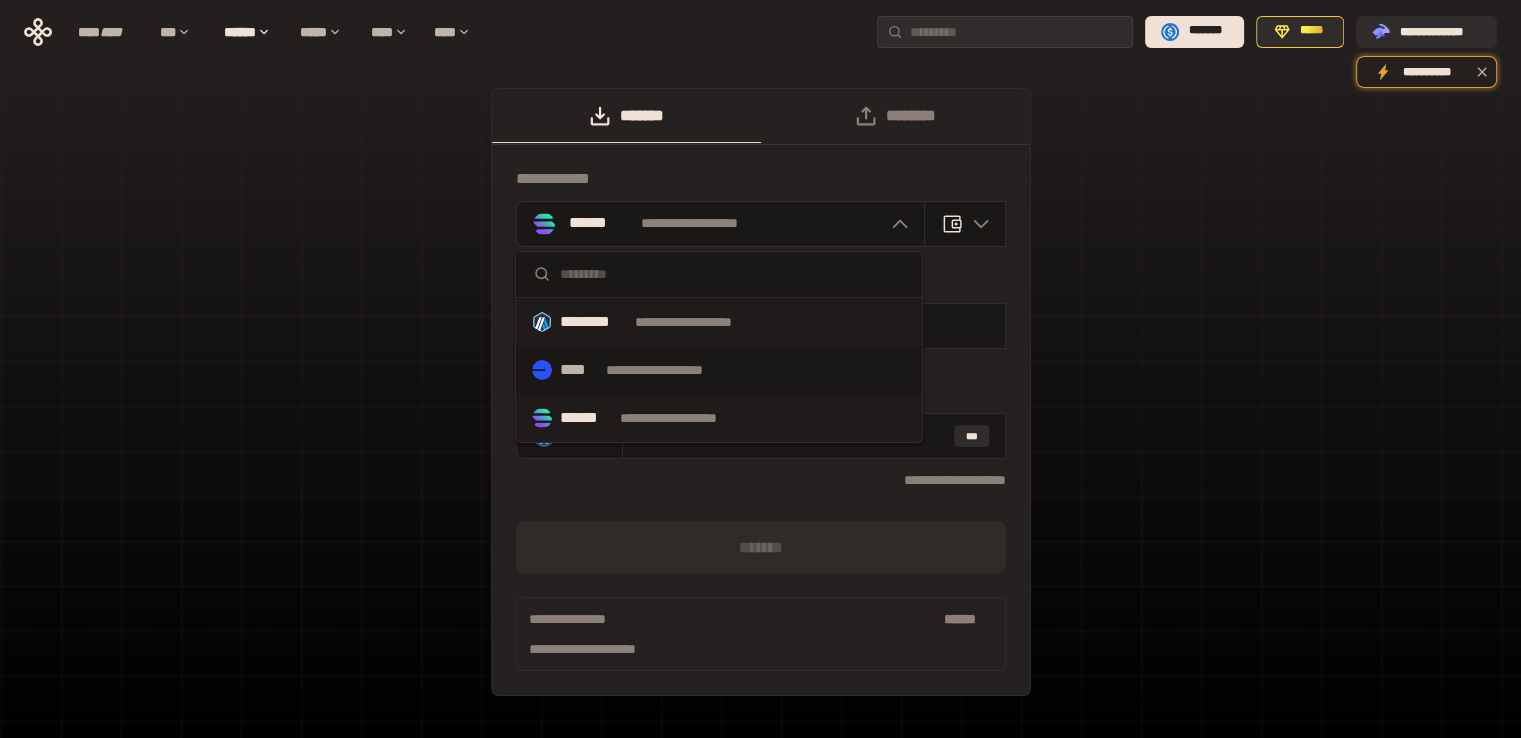 click on "**********" at bounding box center (719, 322) 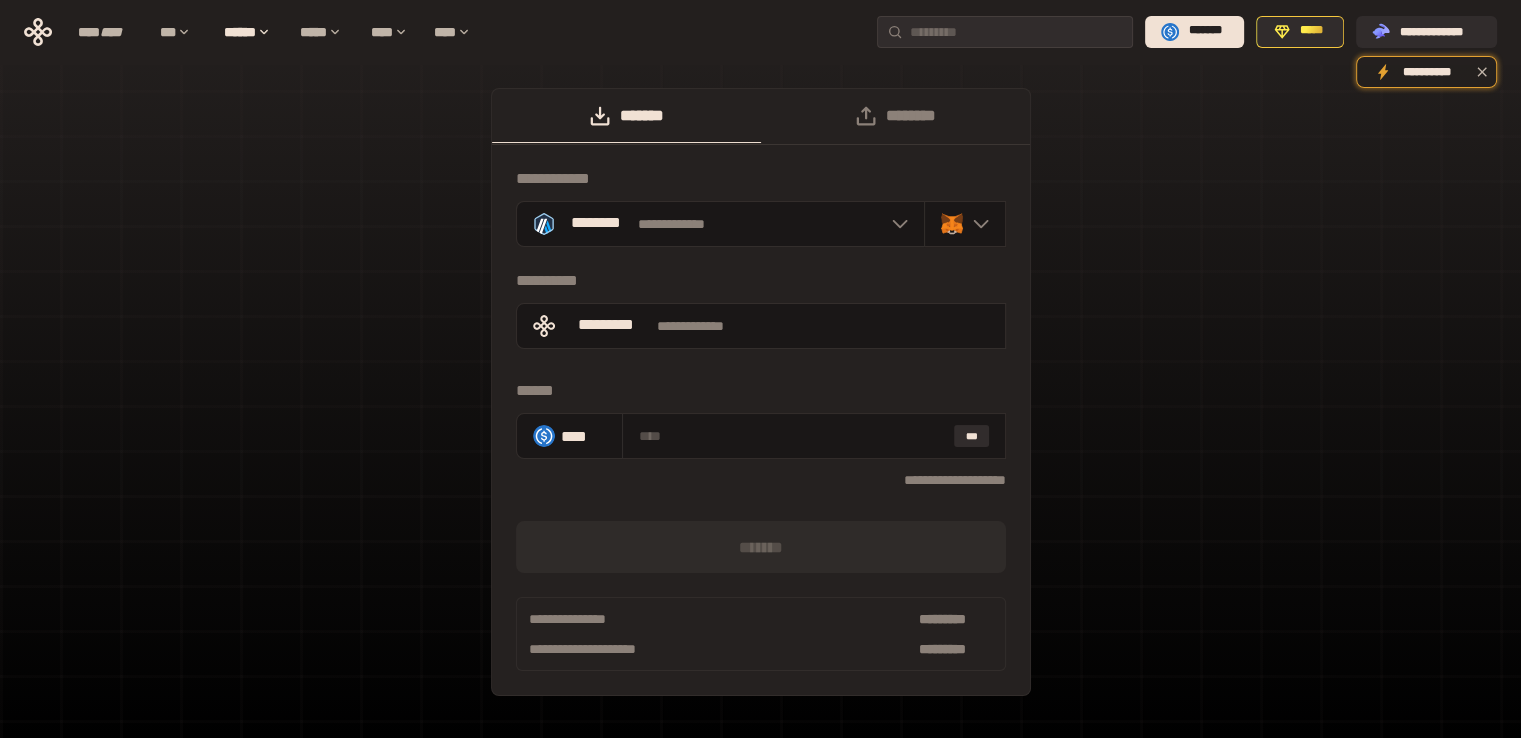 click on "**********" at bounding box center (720, 224) 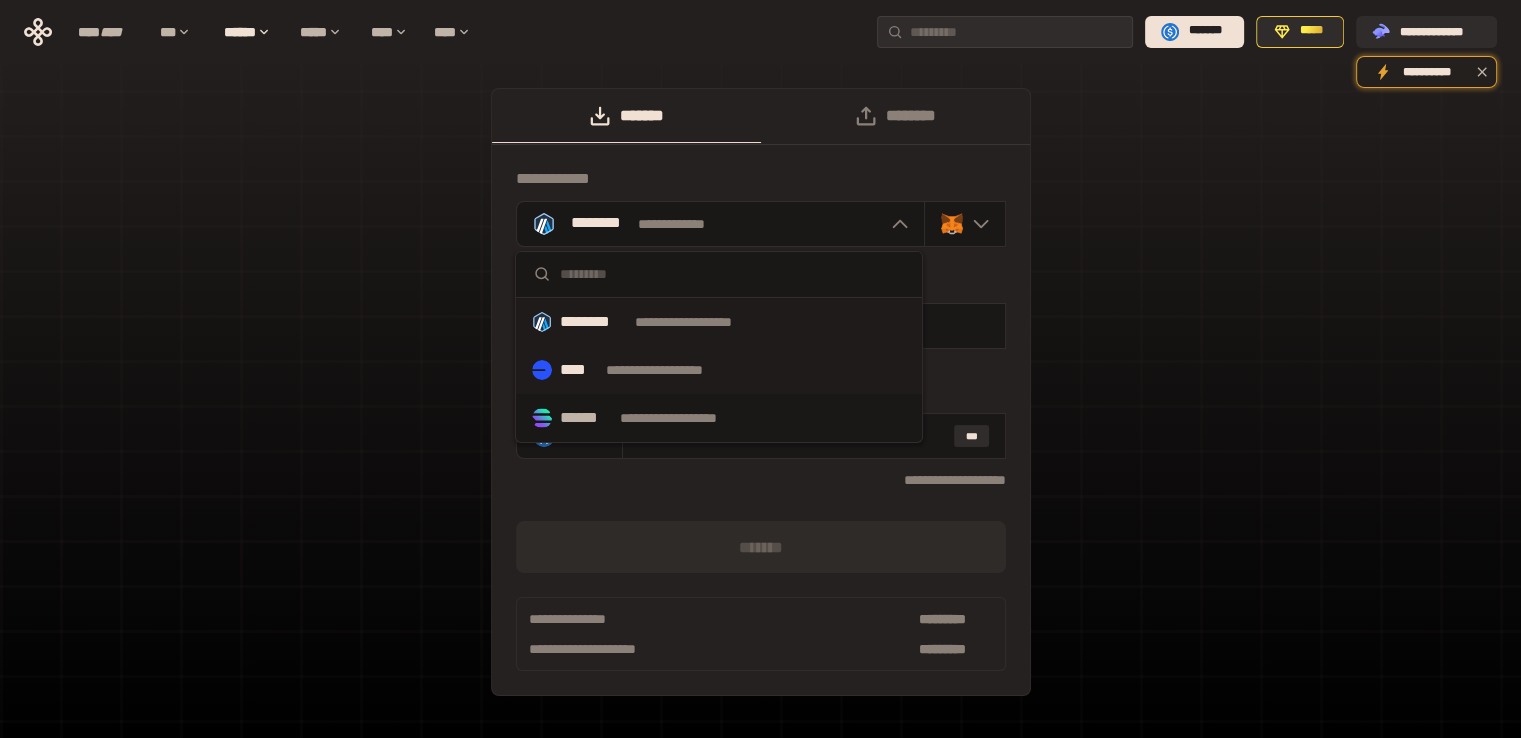 click on "****" at bounding box center (579, 370) 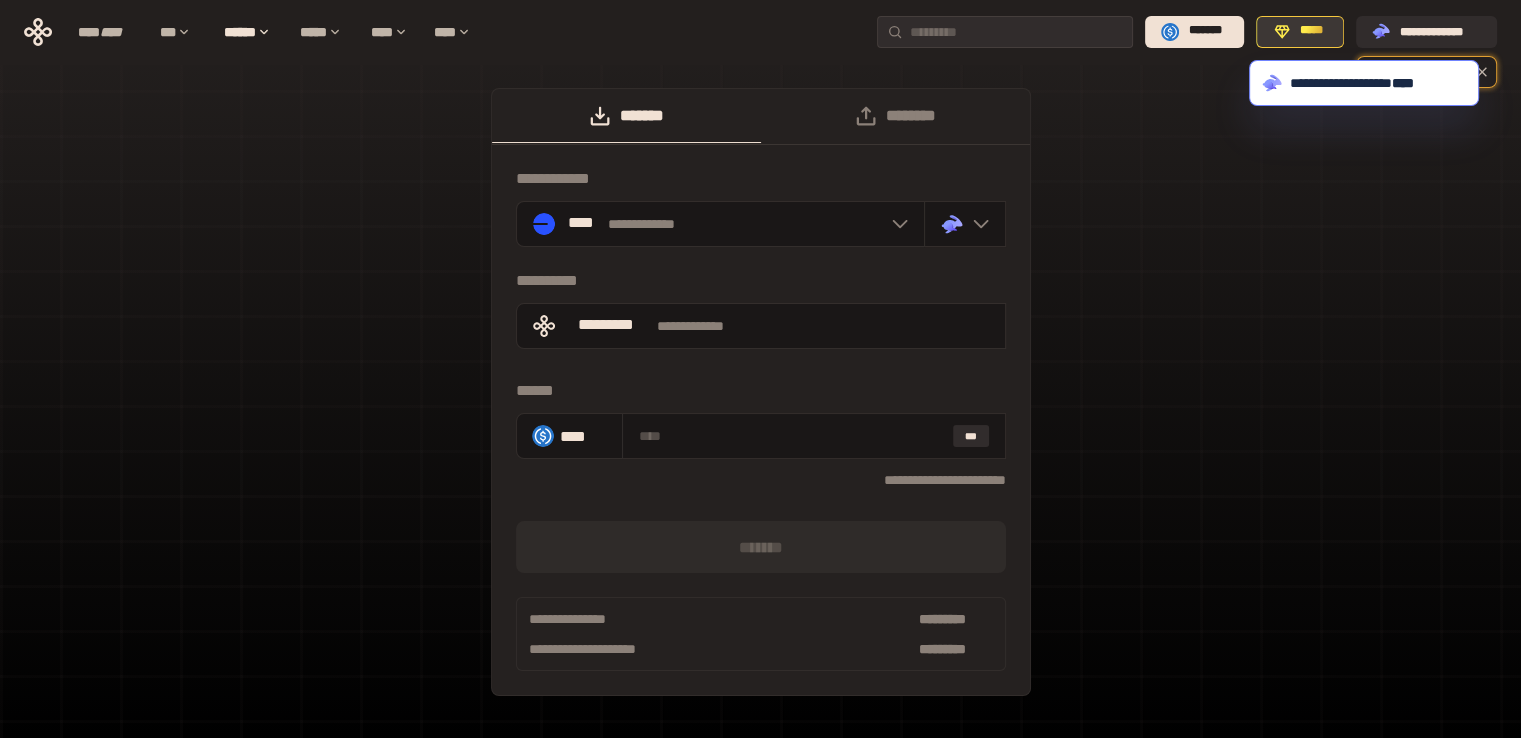click on "*****" at bounding box center [1311, 31] 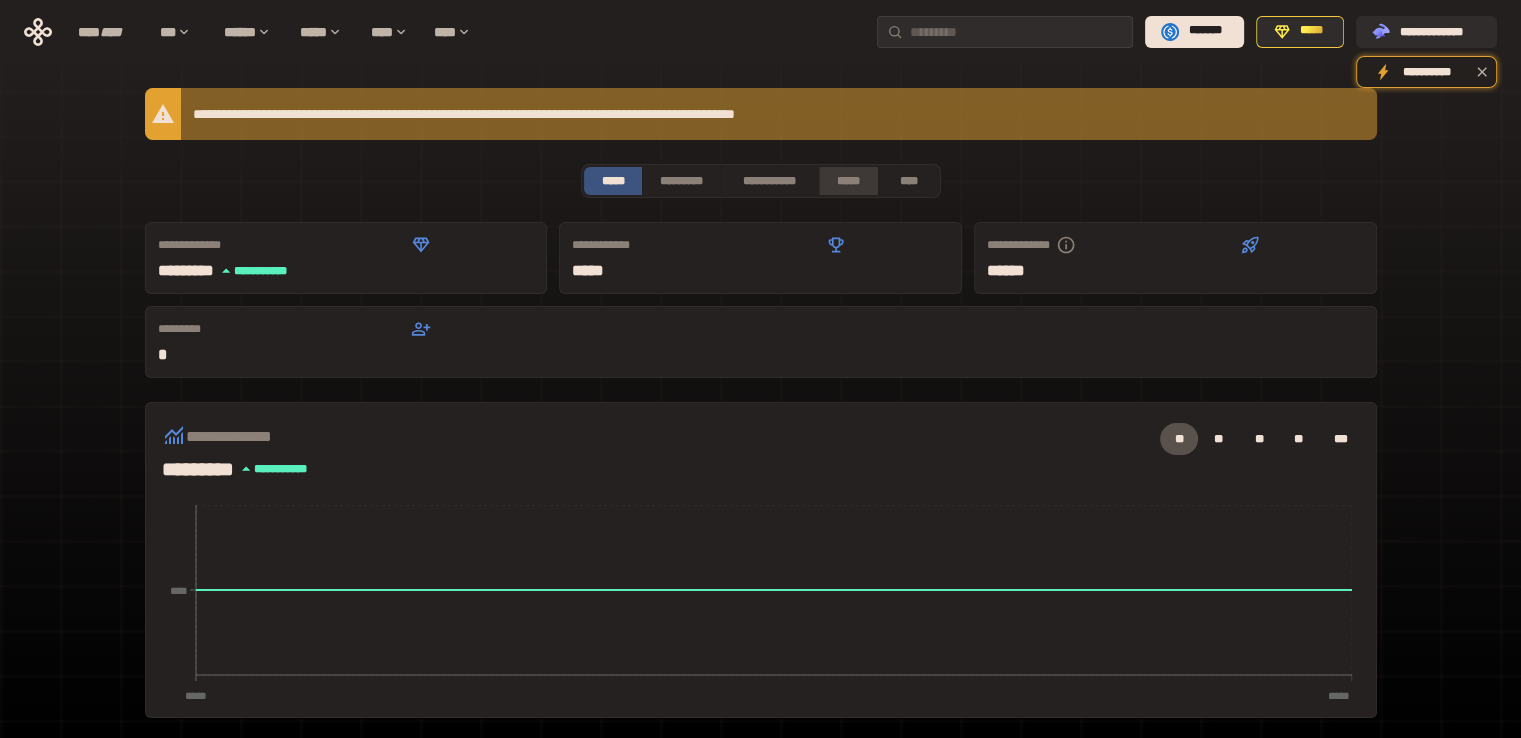 click on "*****" at bounding box center [849, 181] 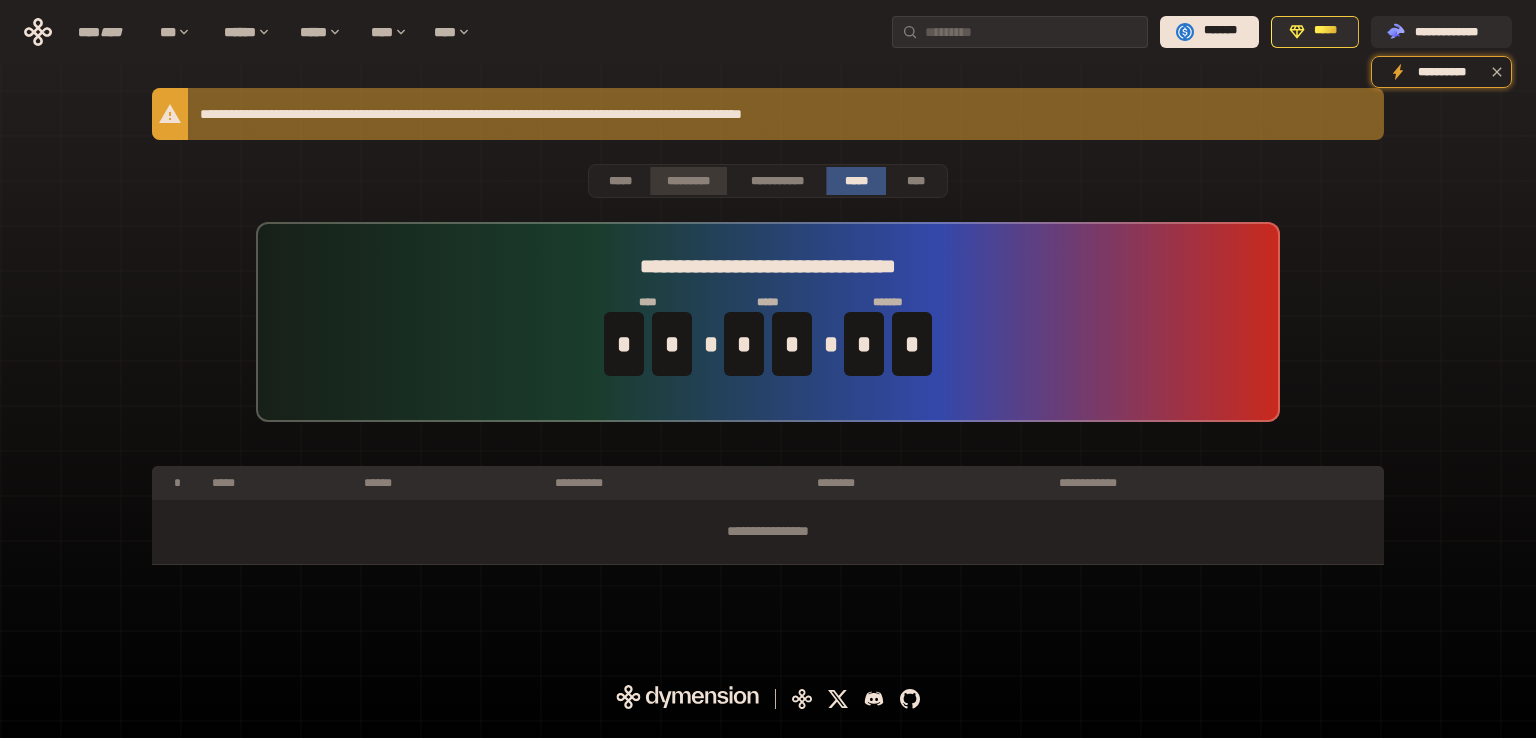 click on "*********" at bounding box center (688, 181) 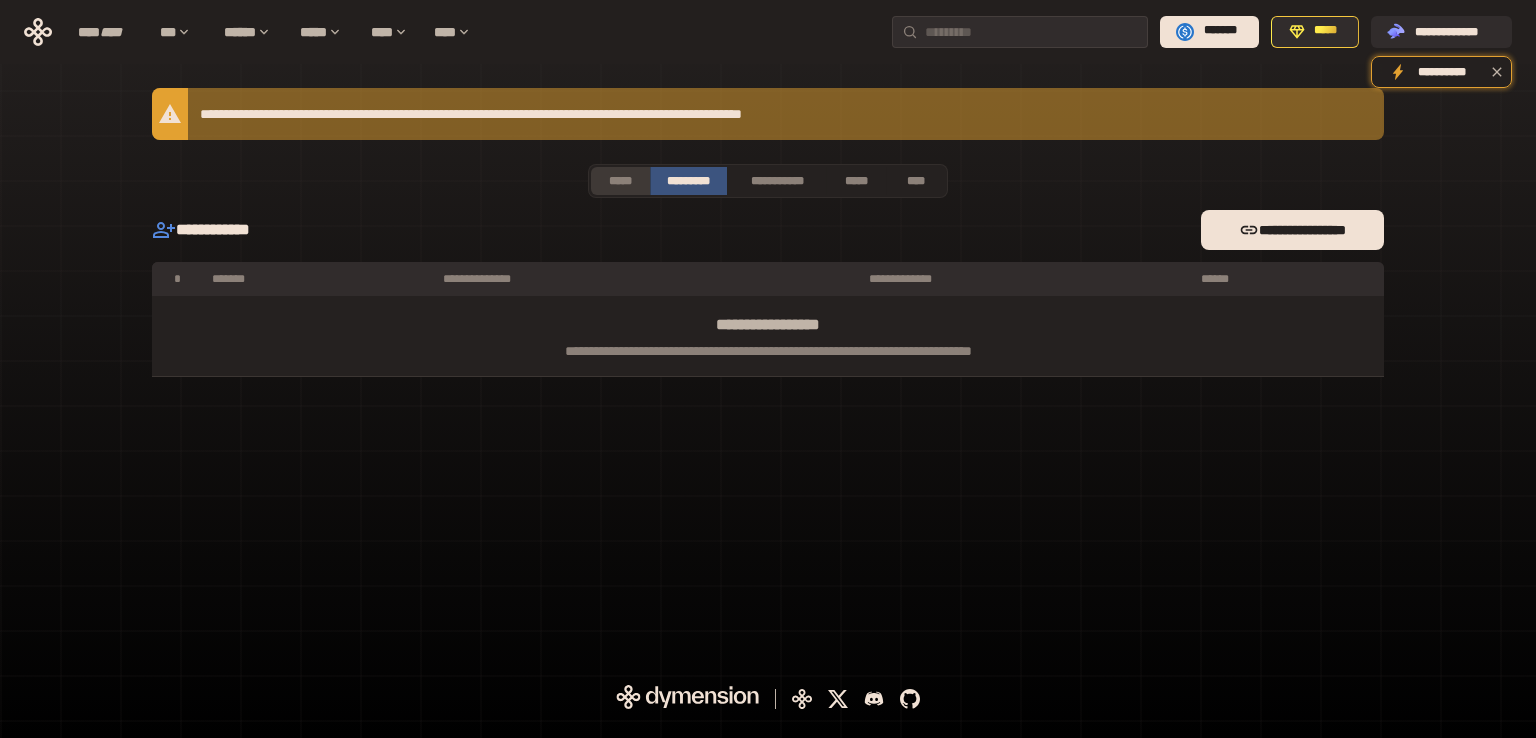 click on "*****" at bounding box center (620, 181) 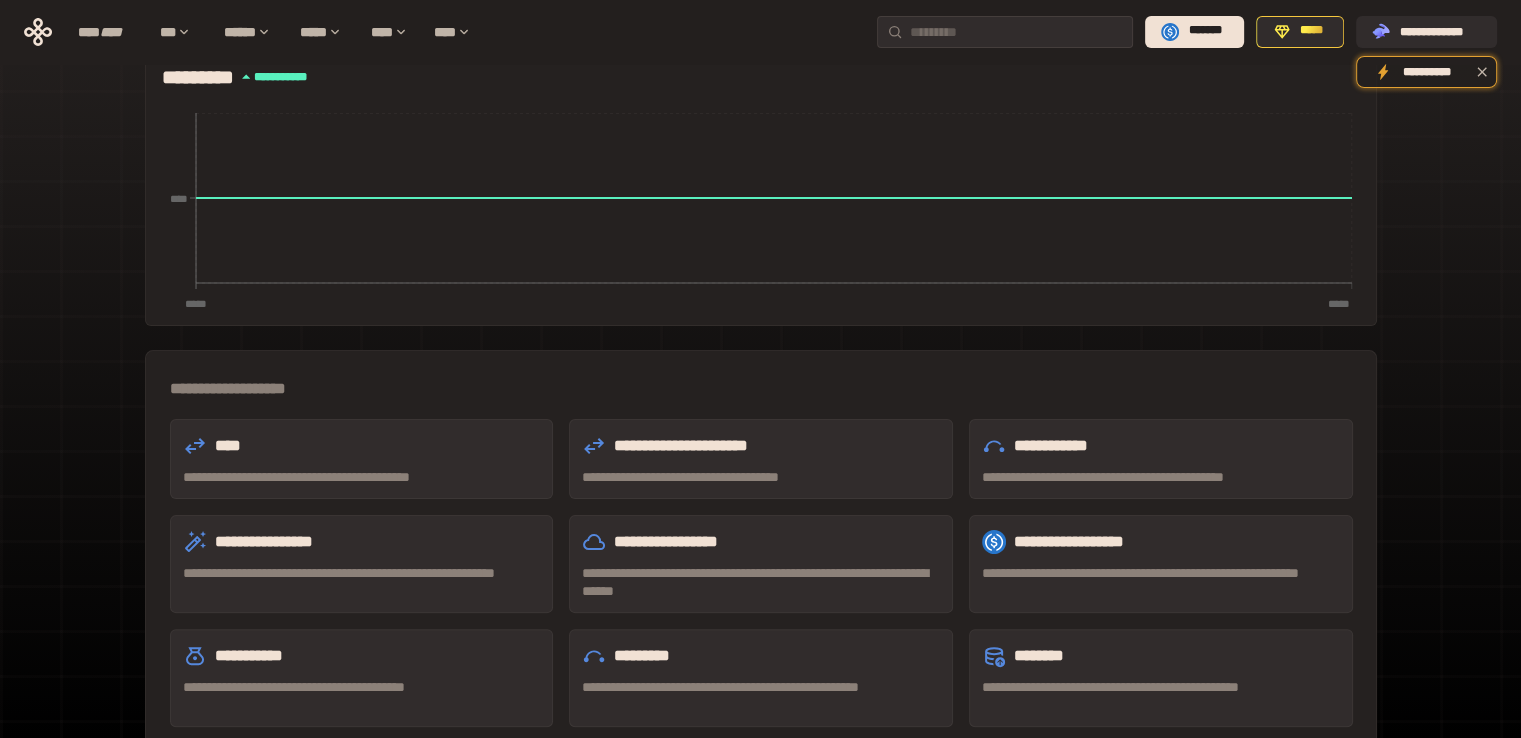scroll, scrollTop: 525, scrollLeft: 0, axis: vertical 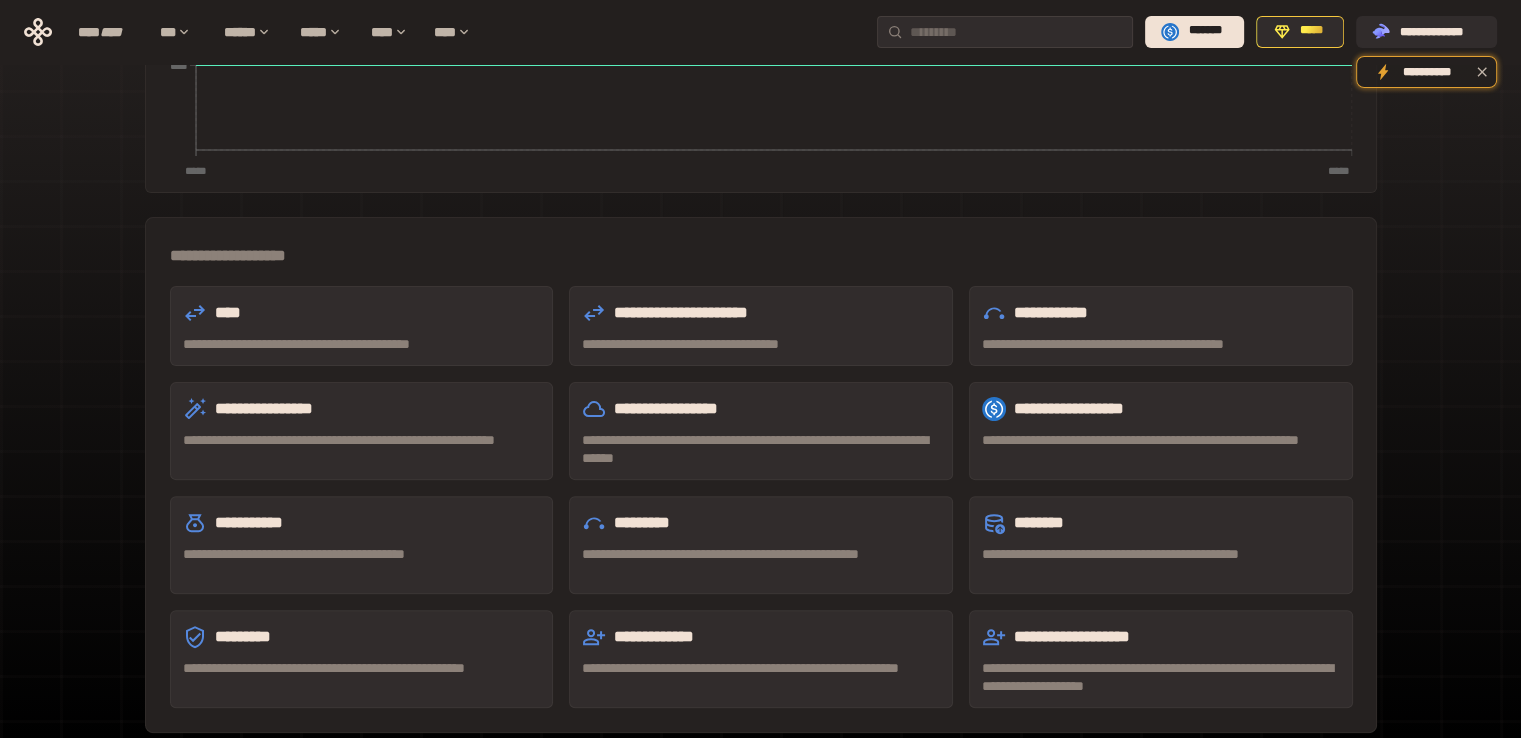 drag, startPoint x: 712, startPoint y: 240, endPoint x: 660, endPoint y: 238, distance: 52.03845 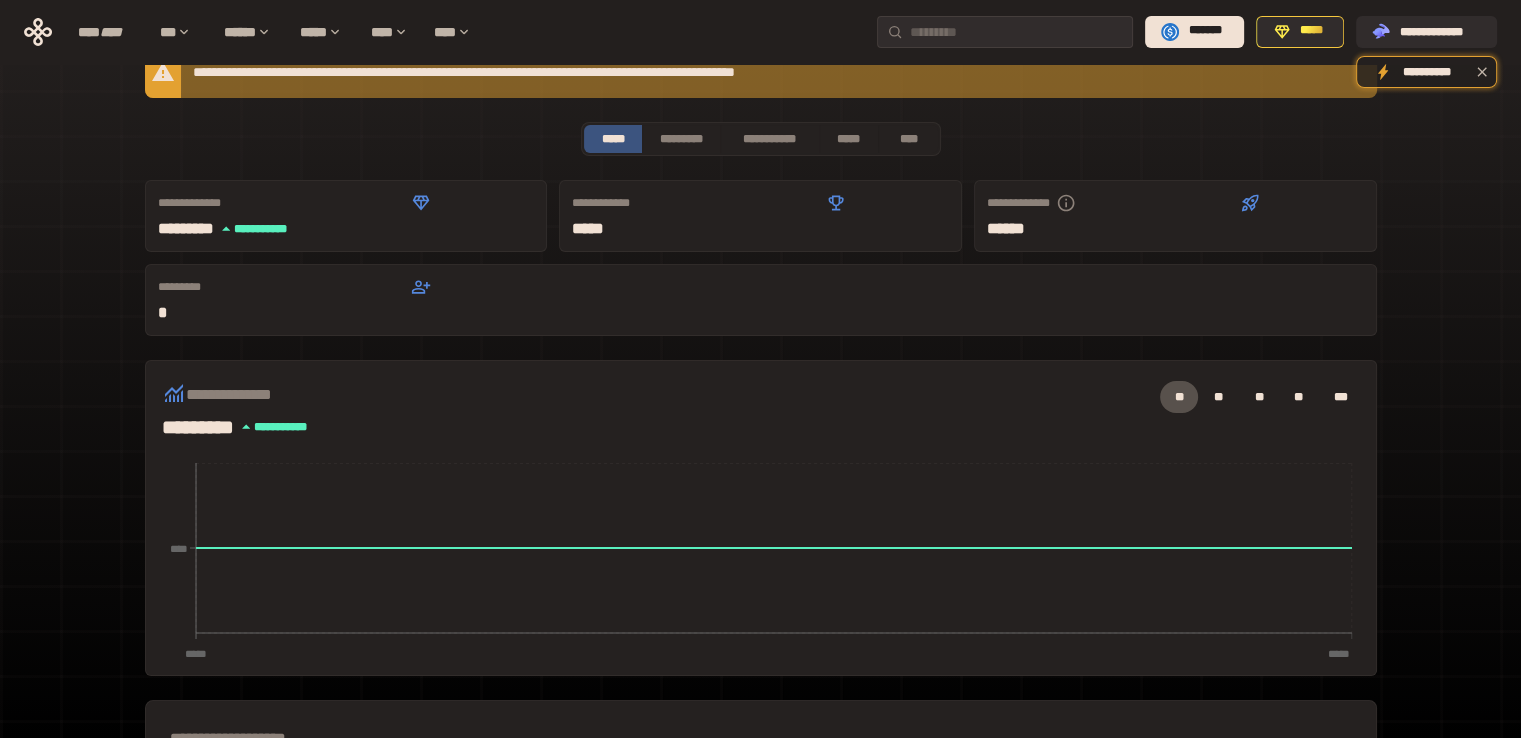scroll, scrollTop: 0, scrollLeft: 0, axis: both 